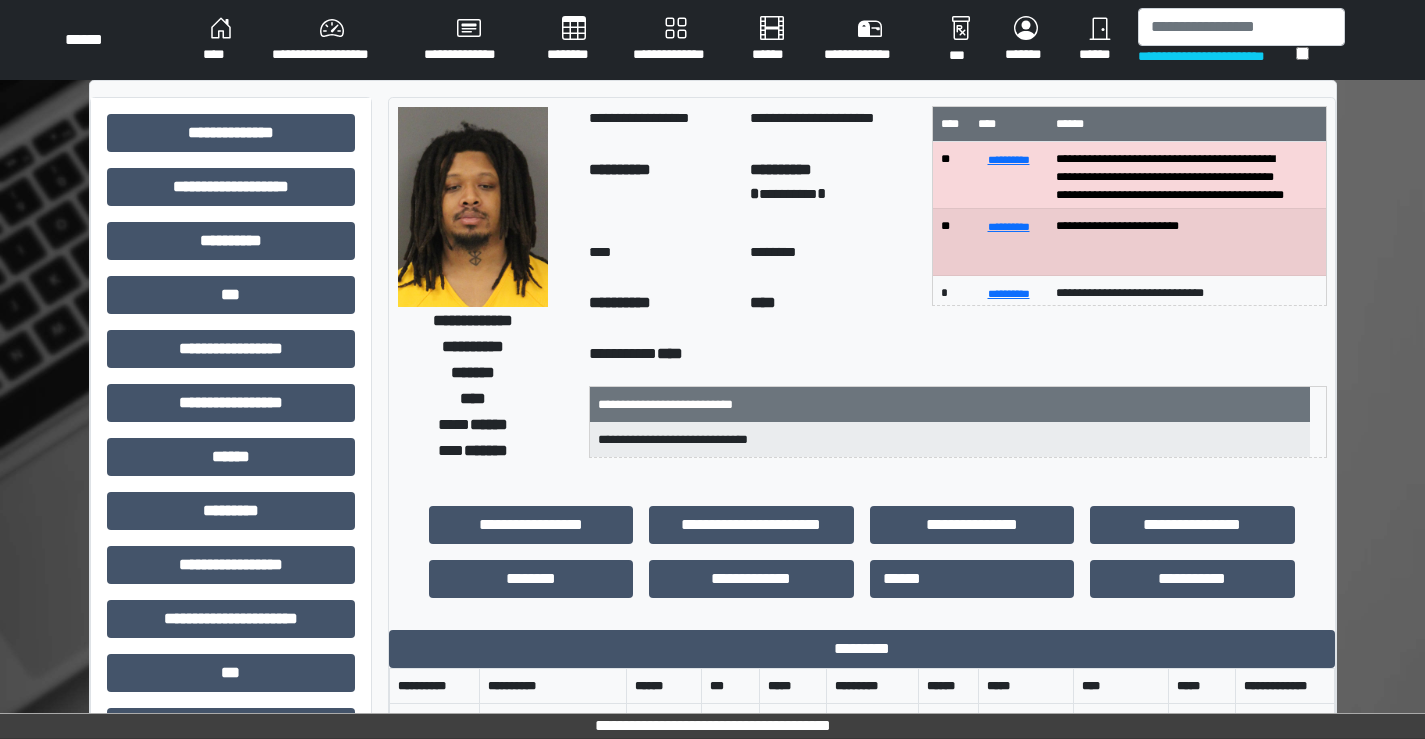 scroll, scrollTop: 200, scrollLeft: 0, axis: vertical 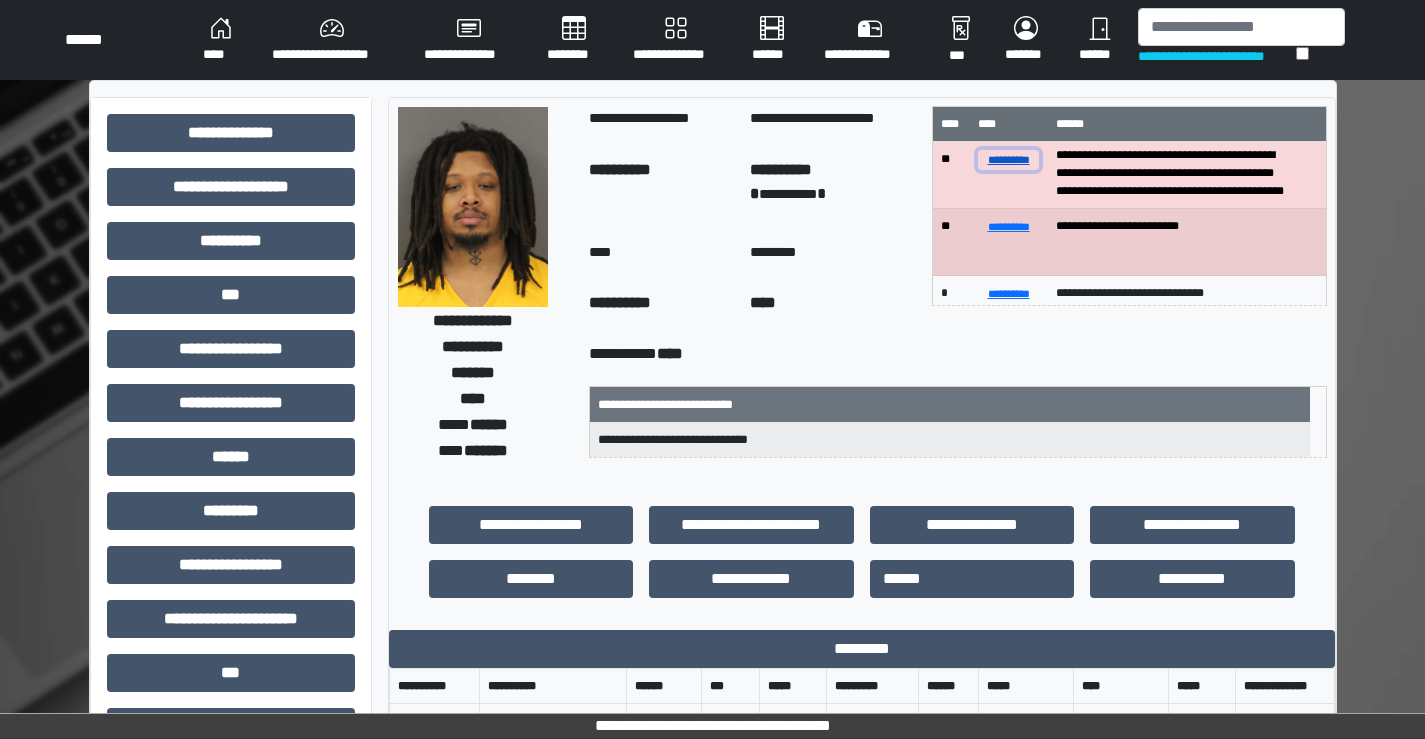 click on "**********" at bounding box center [1008, 159] 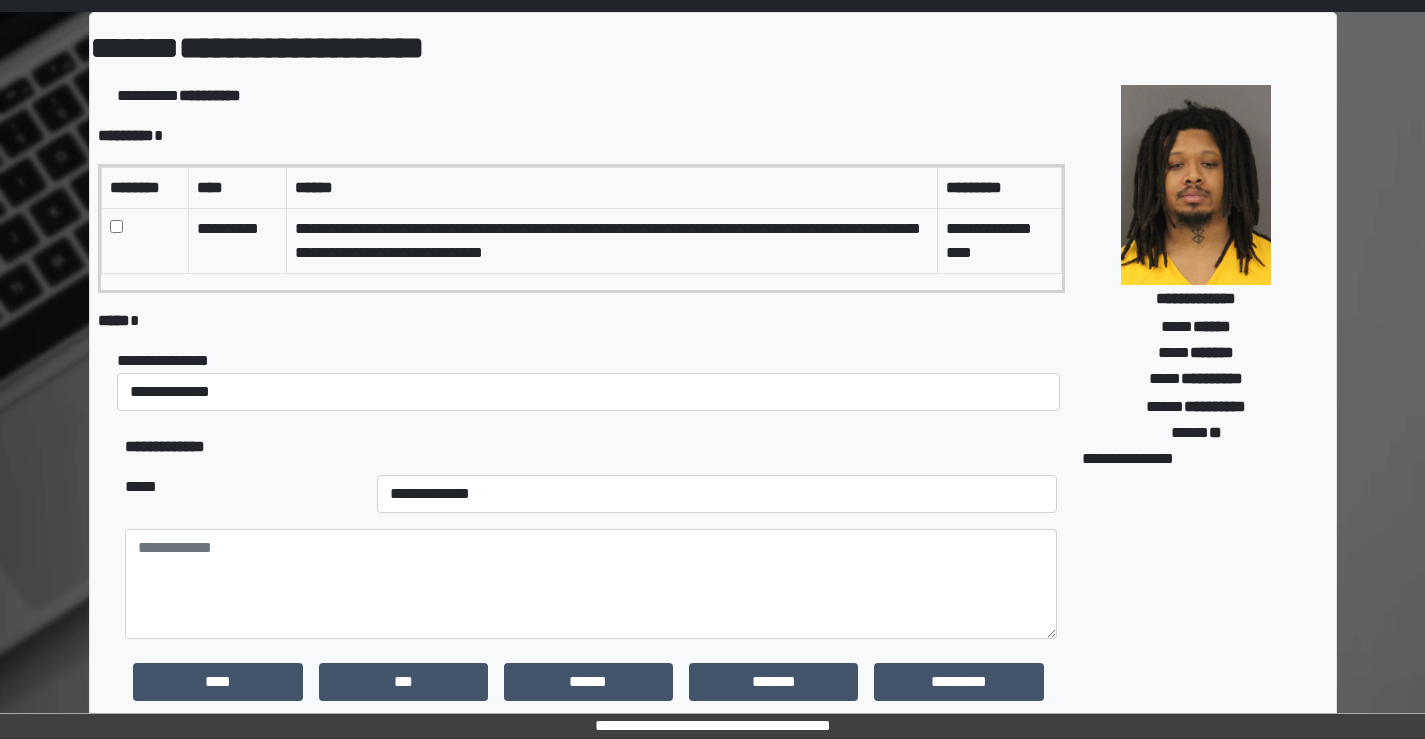 scroll, scrollTop: 100, scrollLeft: 0, axis: vertical 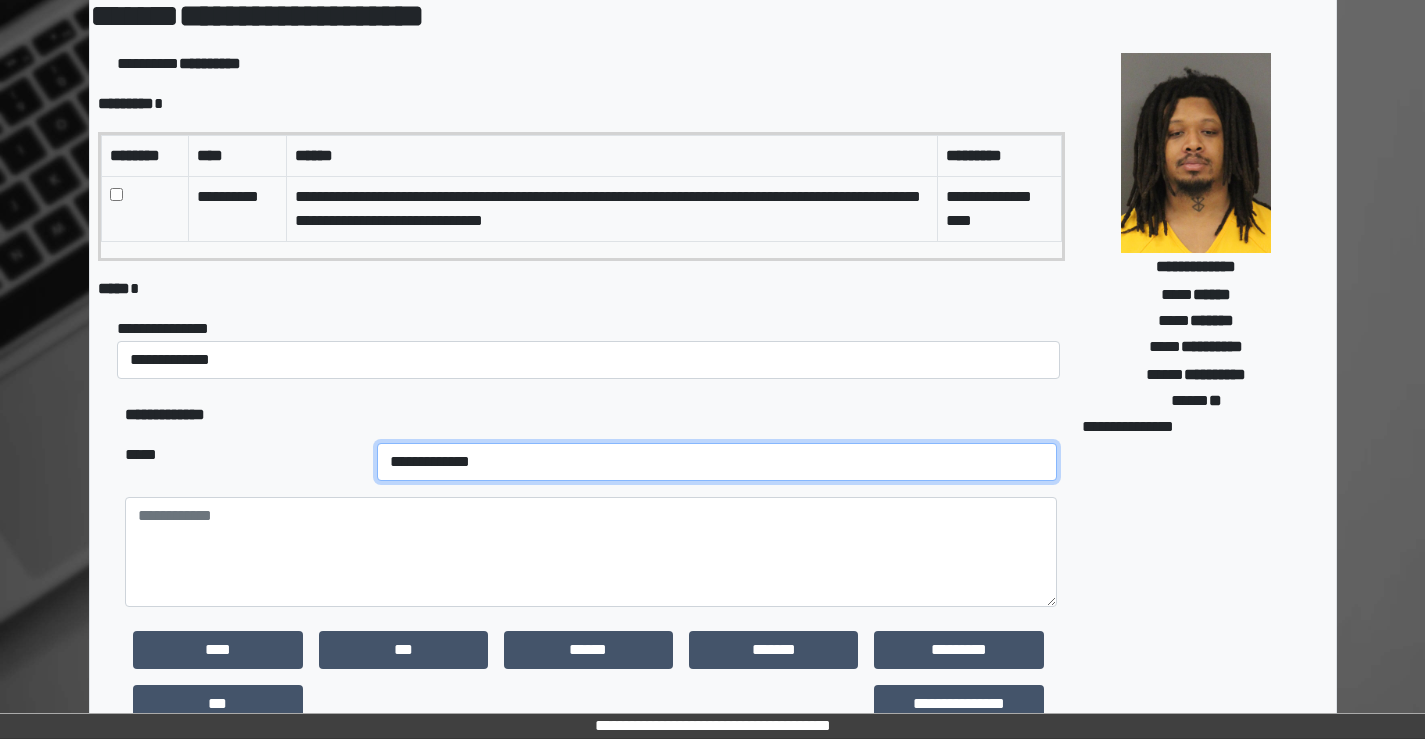 click on "**********" at bounding box center [717, 462] 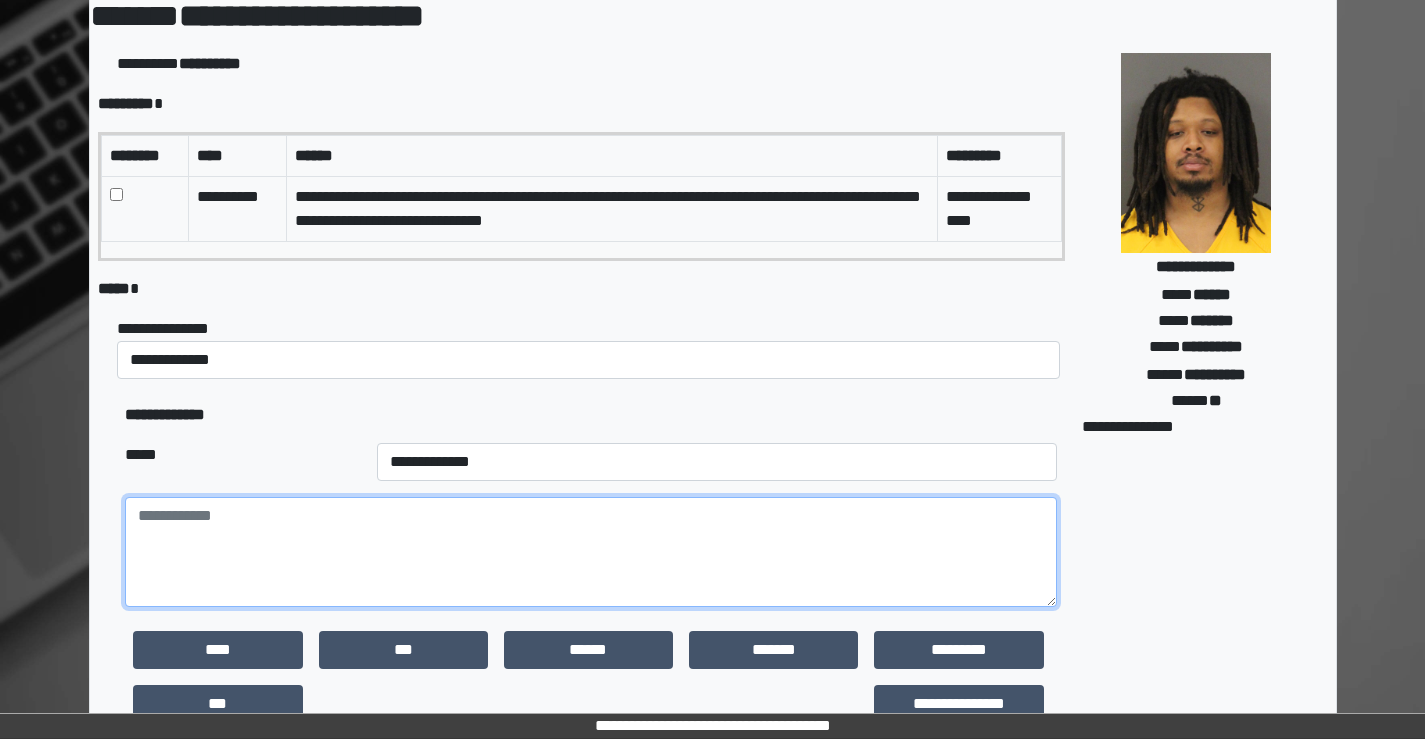 click at bounding box center [590, 552] 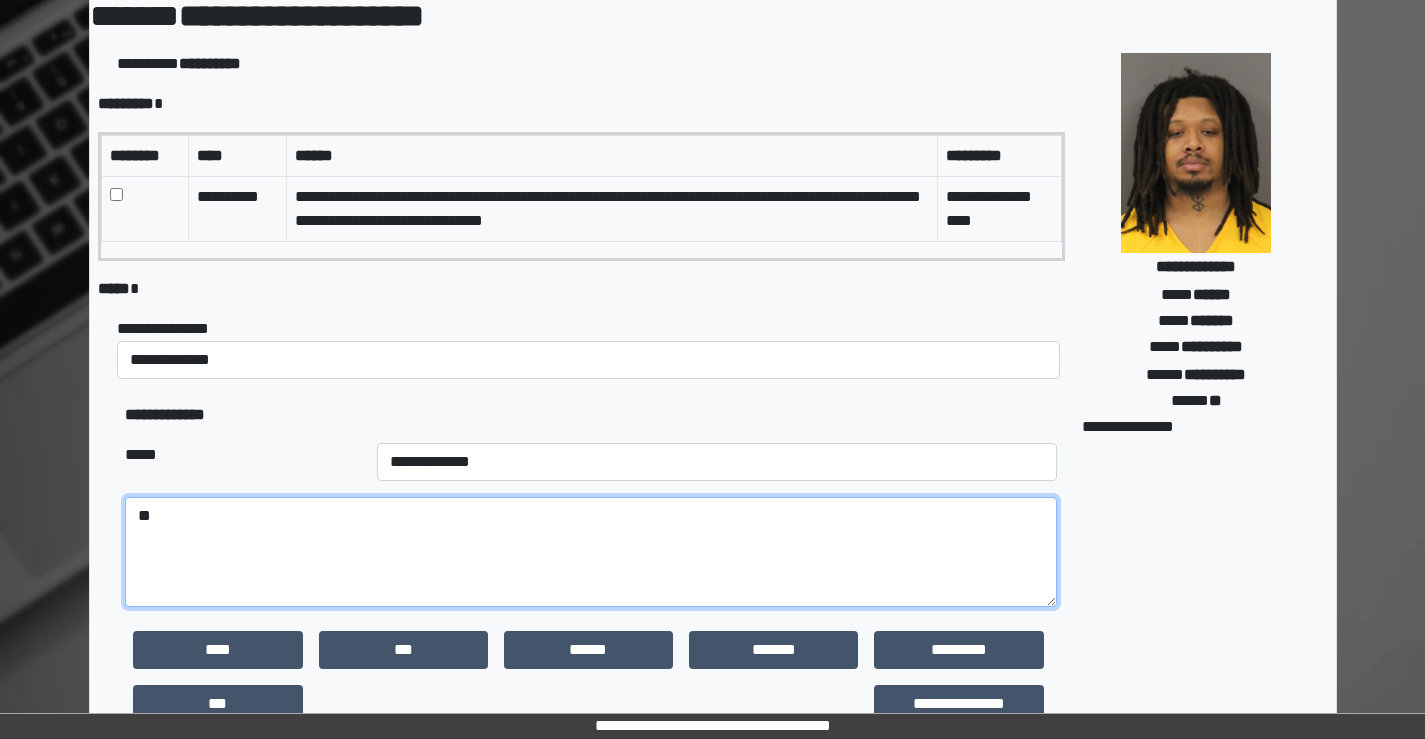 type on "*" 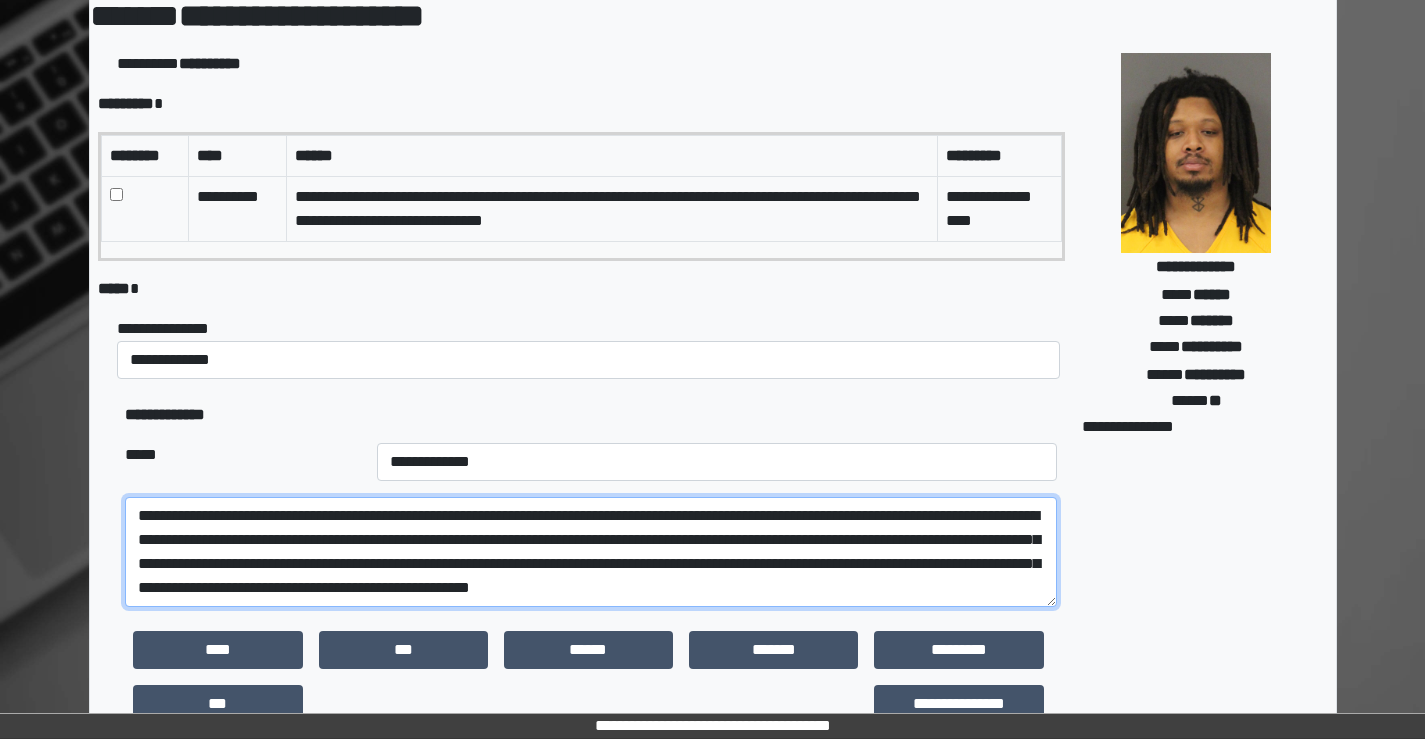 click on "**********" at bounding box center [590, 552] 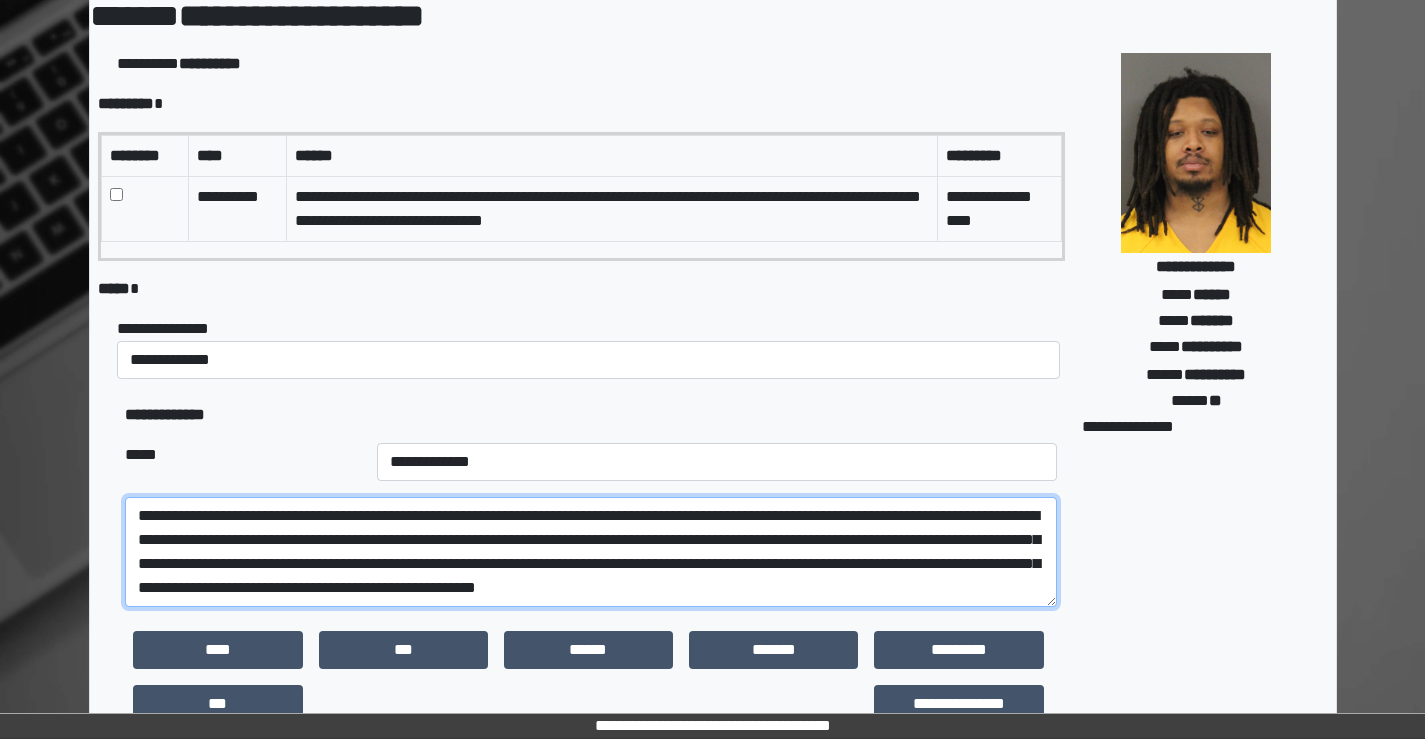 click on "**********" at bounding box center (590, 552) 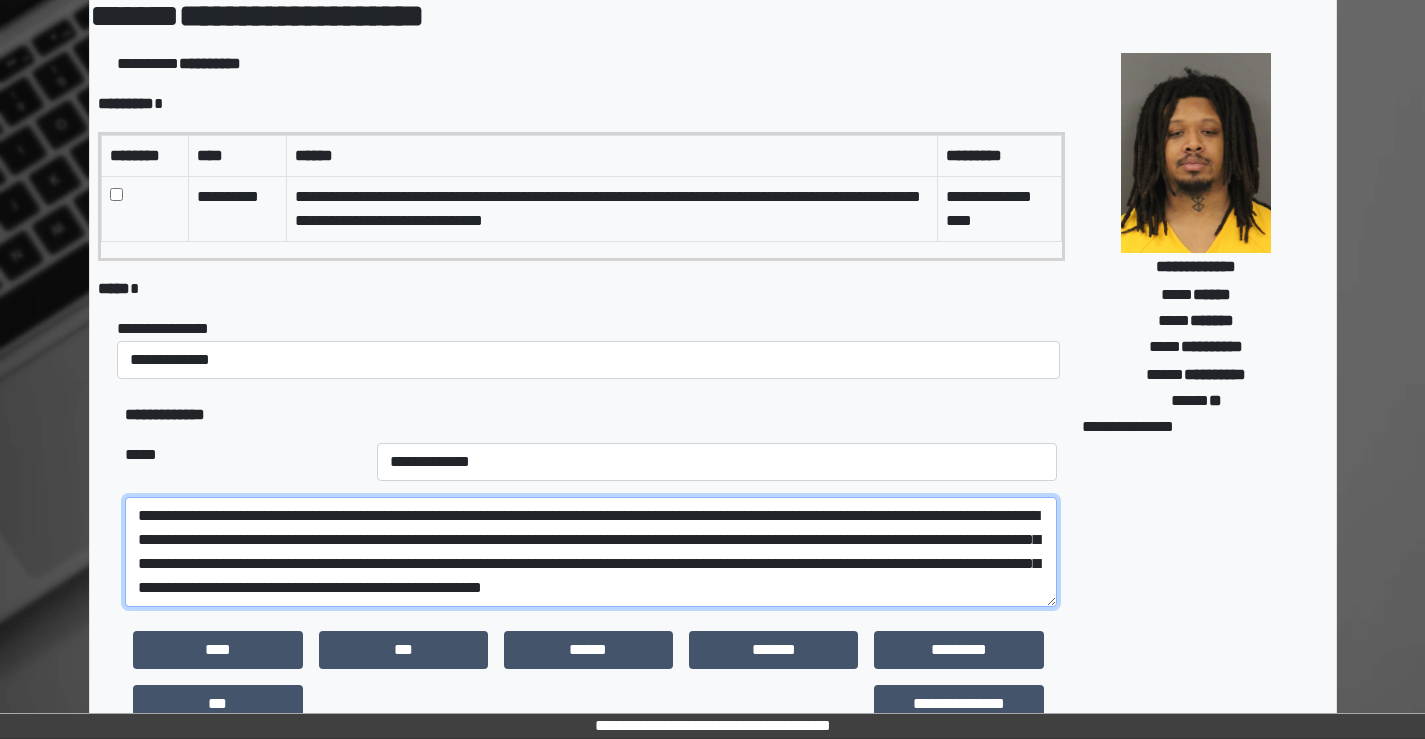 click on "**********" at bounding box center (590, 552) 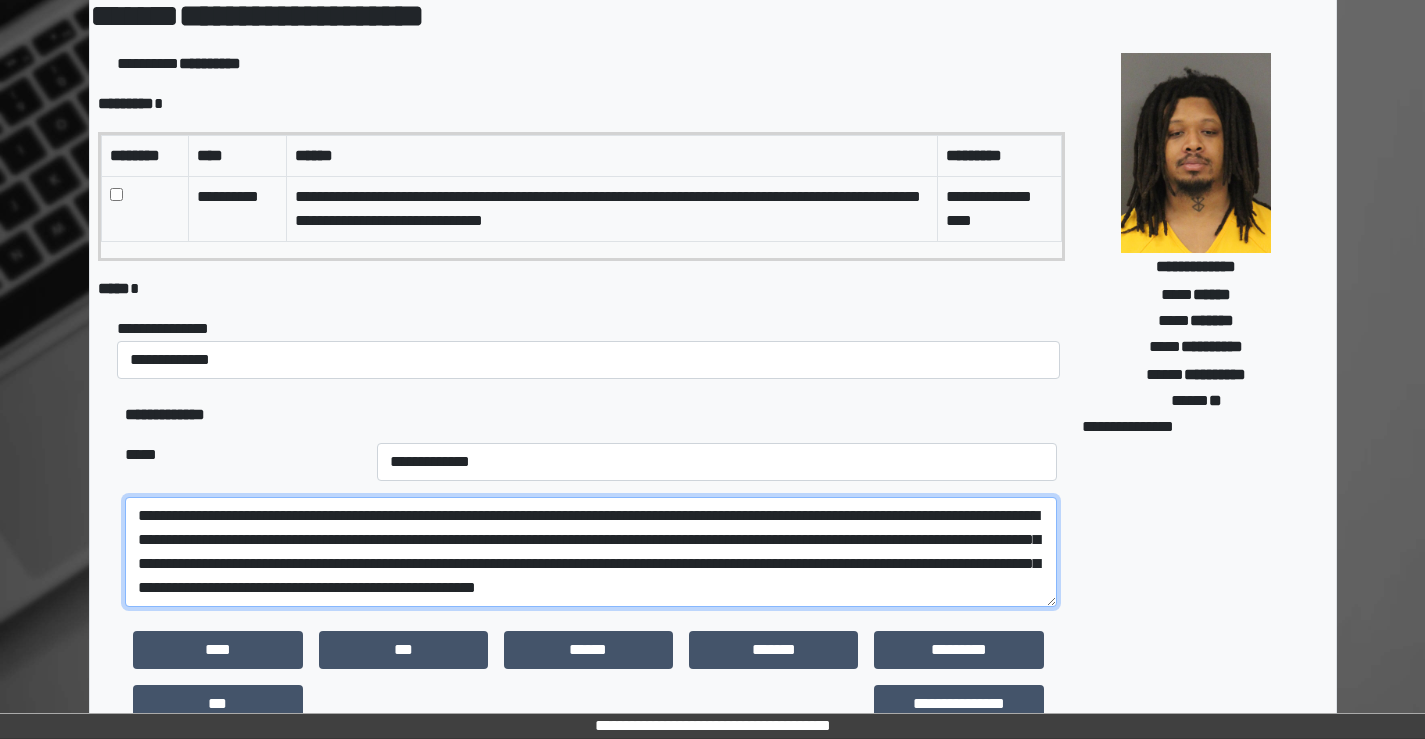 click on "**********" at bounding box center [590, 552] 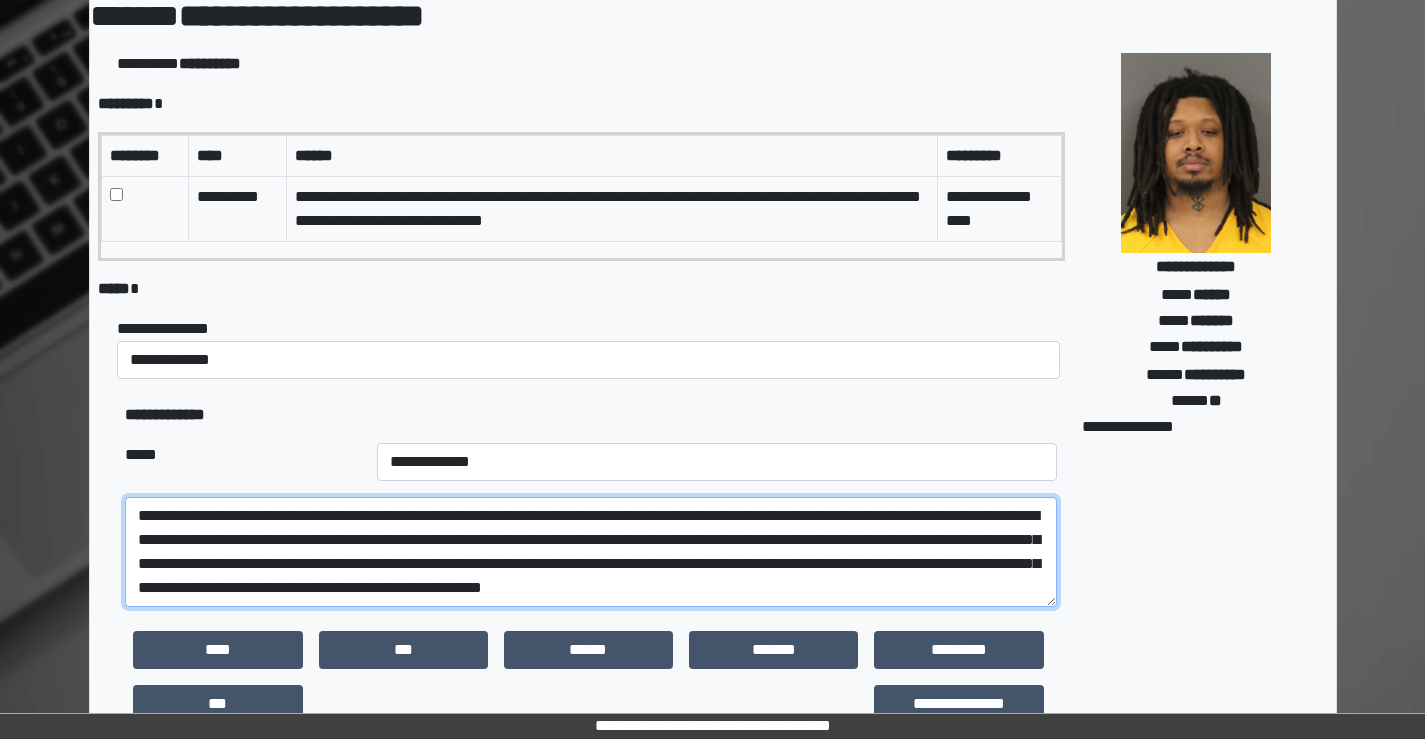 click on "**********" at bounding box center (590, 552) 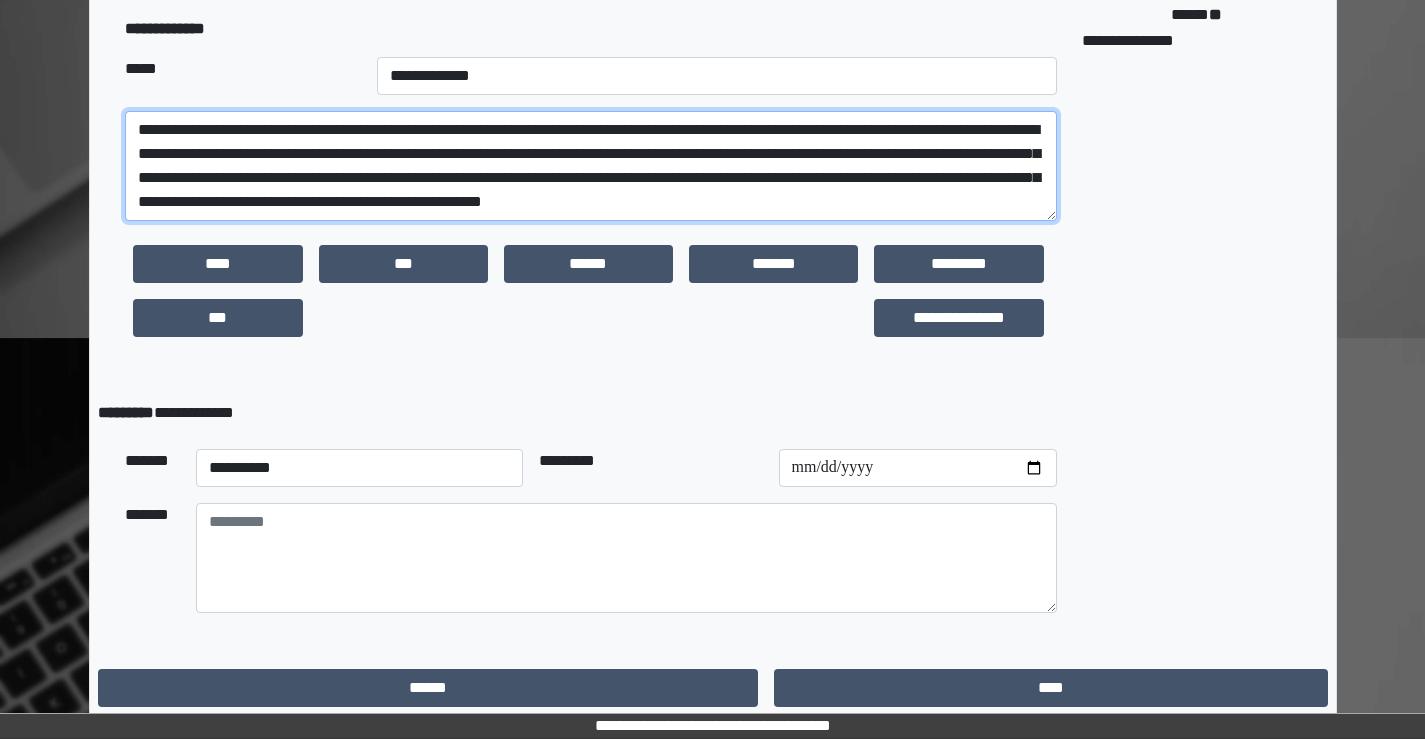 scroll, scrollTop: 495, scrollLeft: 0, axis: vertical 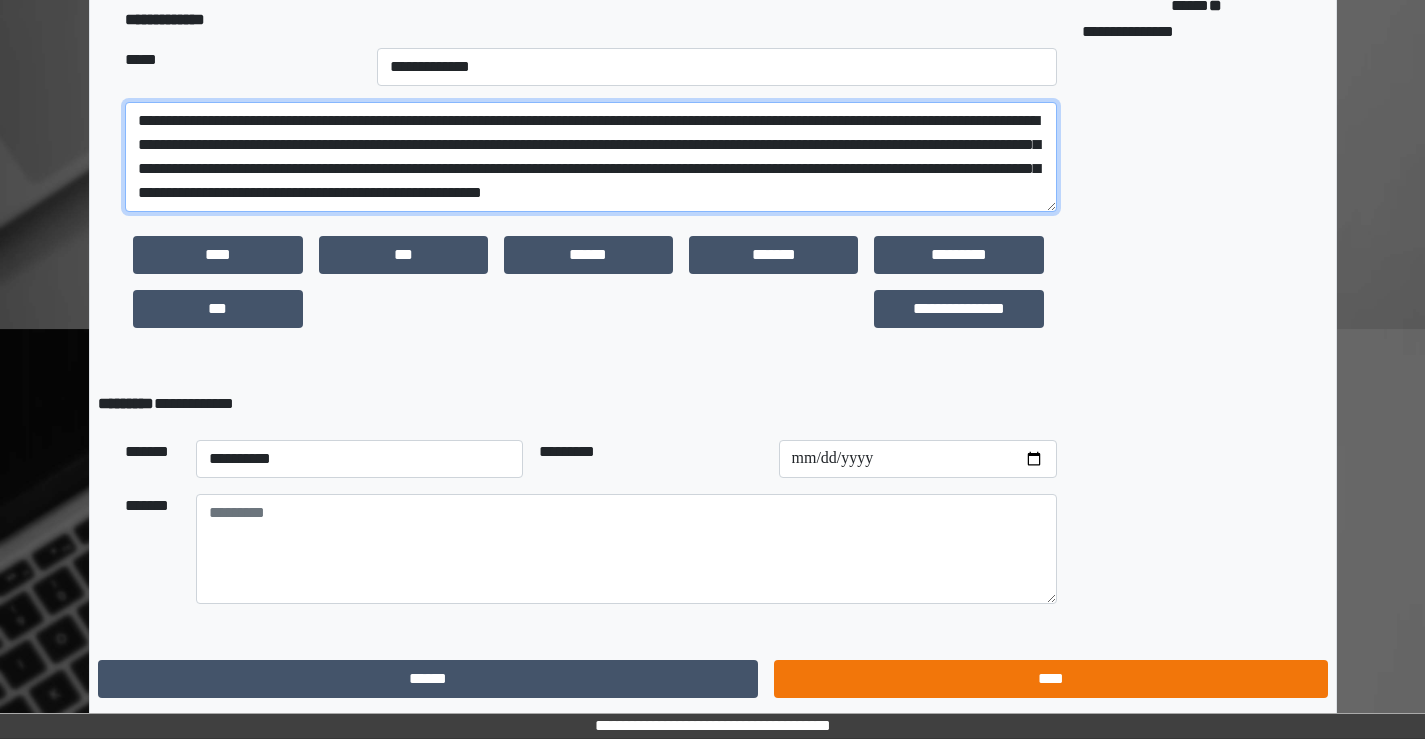 type on "**********" 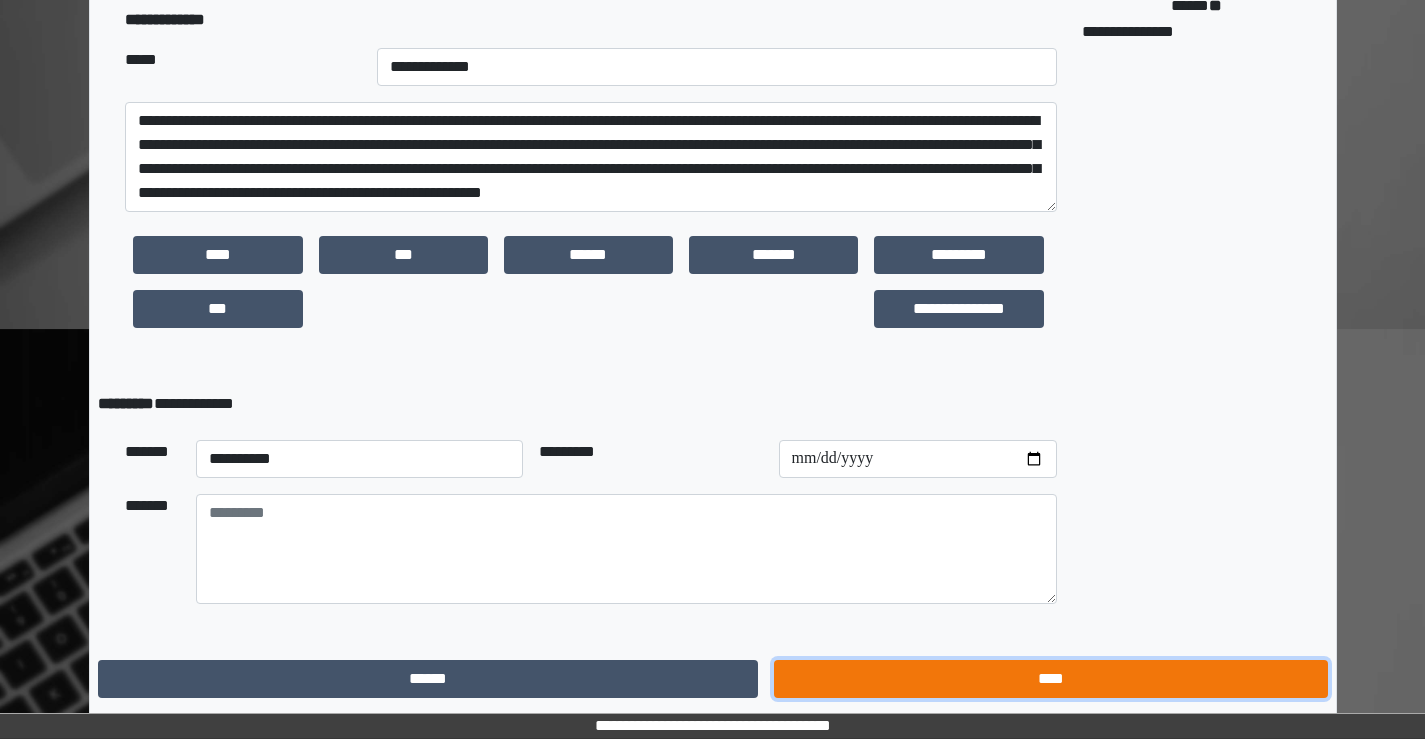 click on "****" at bounding box center (1050, 679) 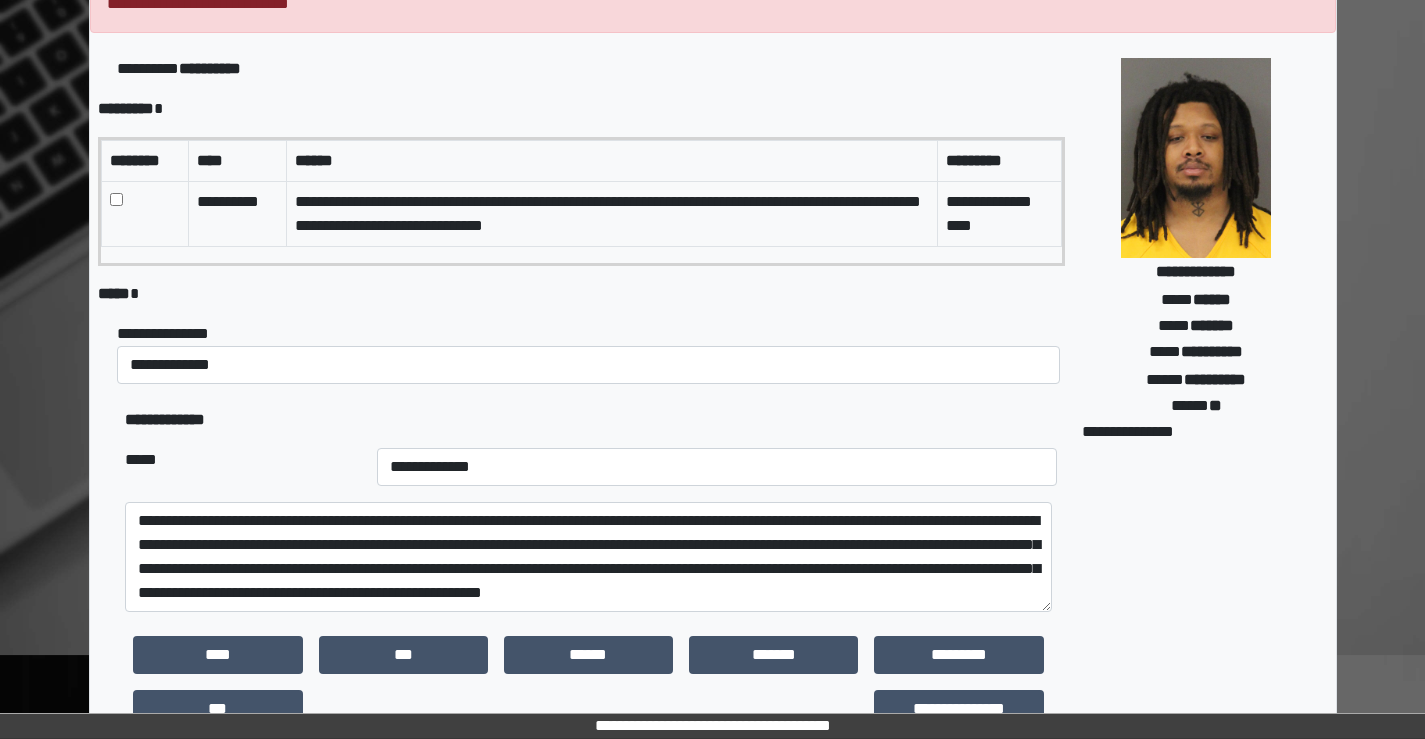 scroll, scrollTop: 95, scrollLeft: 0, axis: vertical 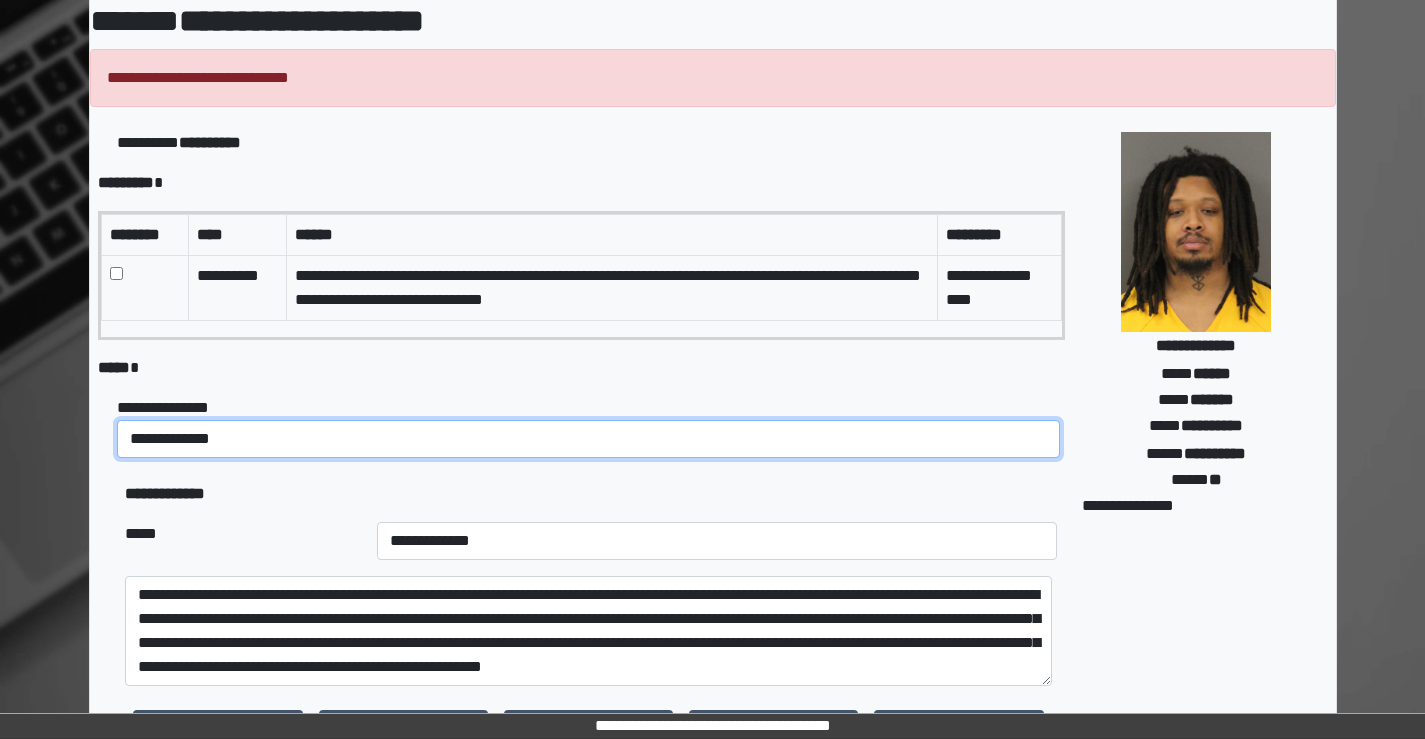 click on "**********" at bounding box center [588, 439] 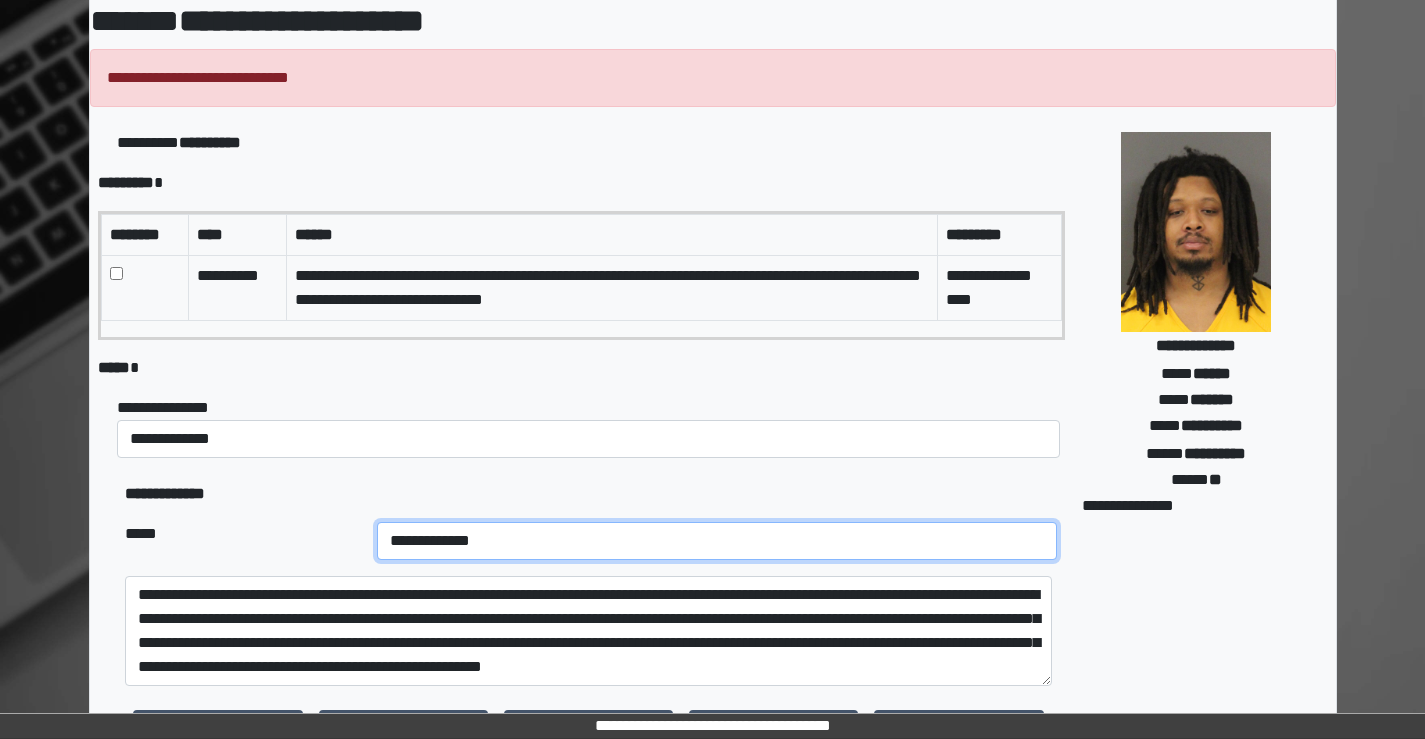 click on "**********" at bounding box center (717, 541) 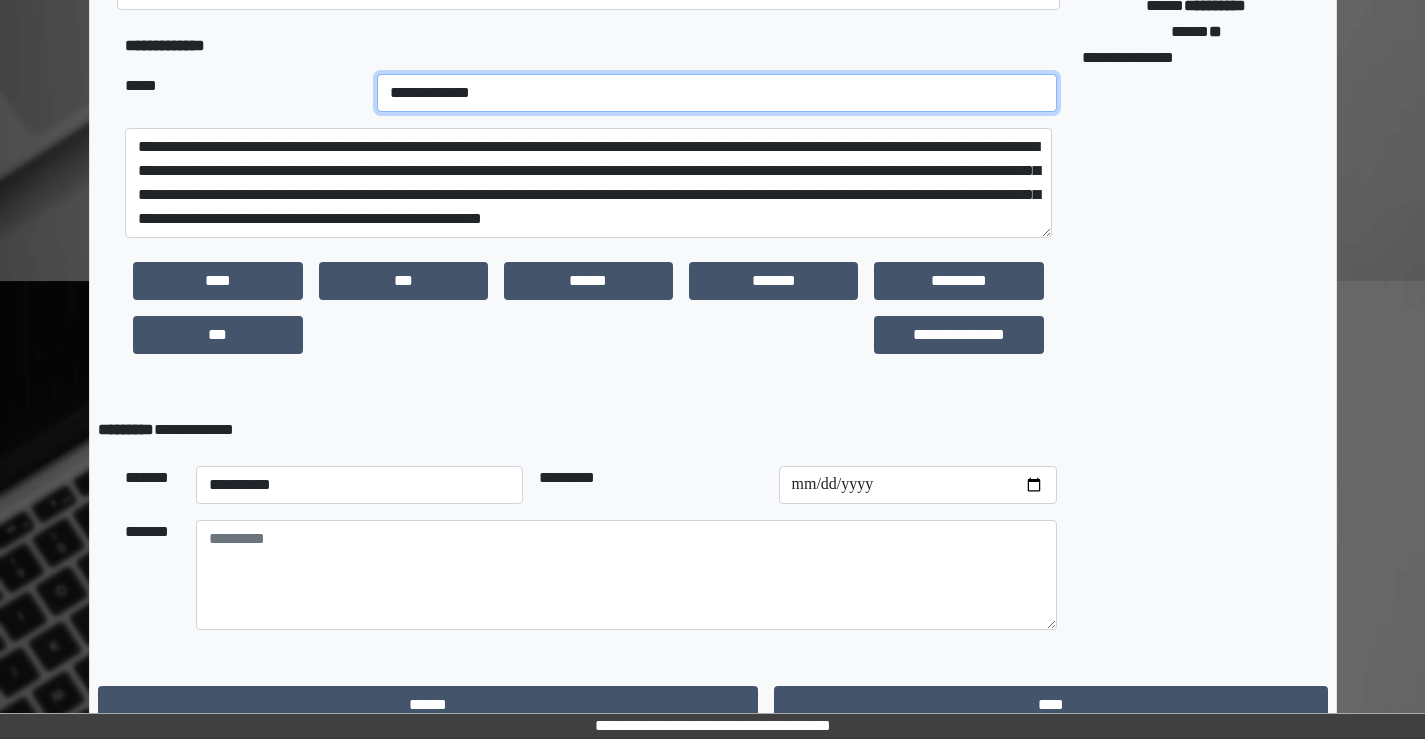 scroll, scrollTop: 569, scrollLeft: 0, axis: vertical 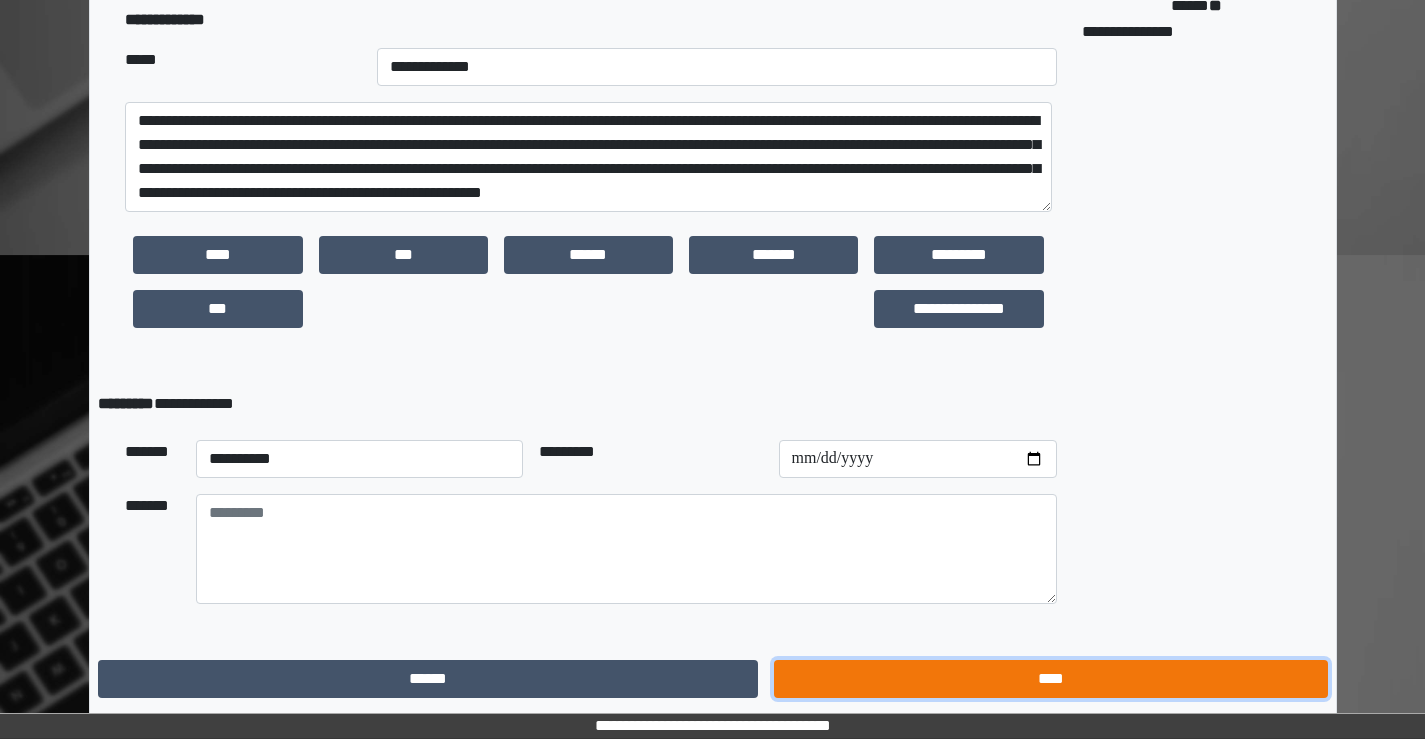 click on "****" at bounding box center (1050, 679) 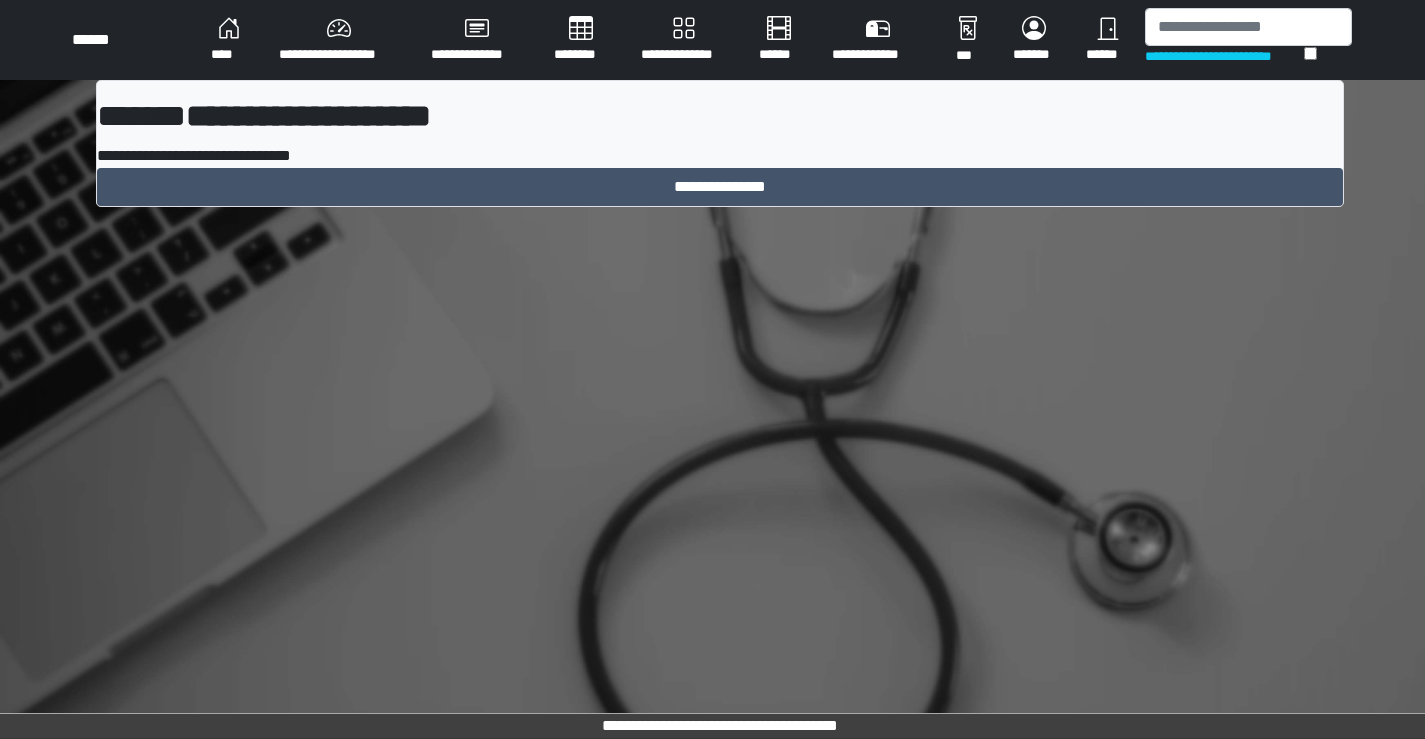 scroll, scrollTop: 0, scrollLeft: 0, axis: both 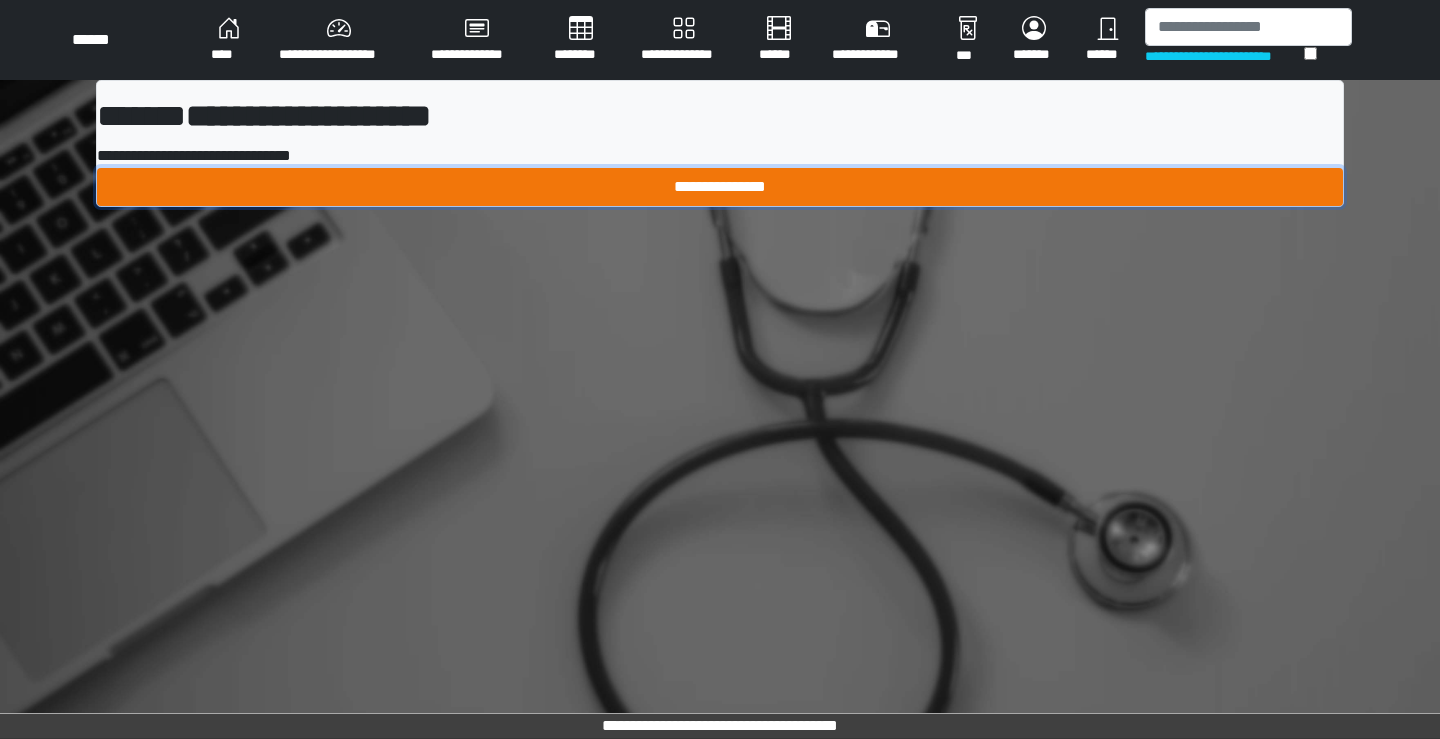 click on "**********" at bounding box center [720, 187] 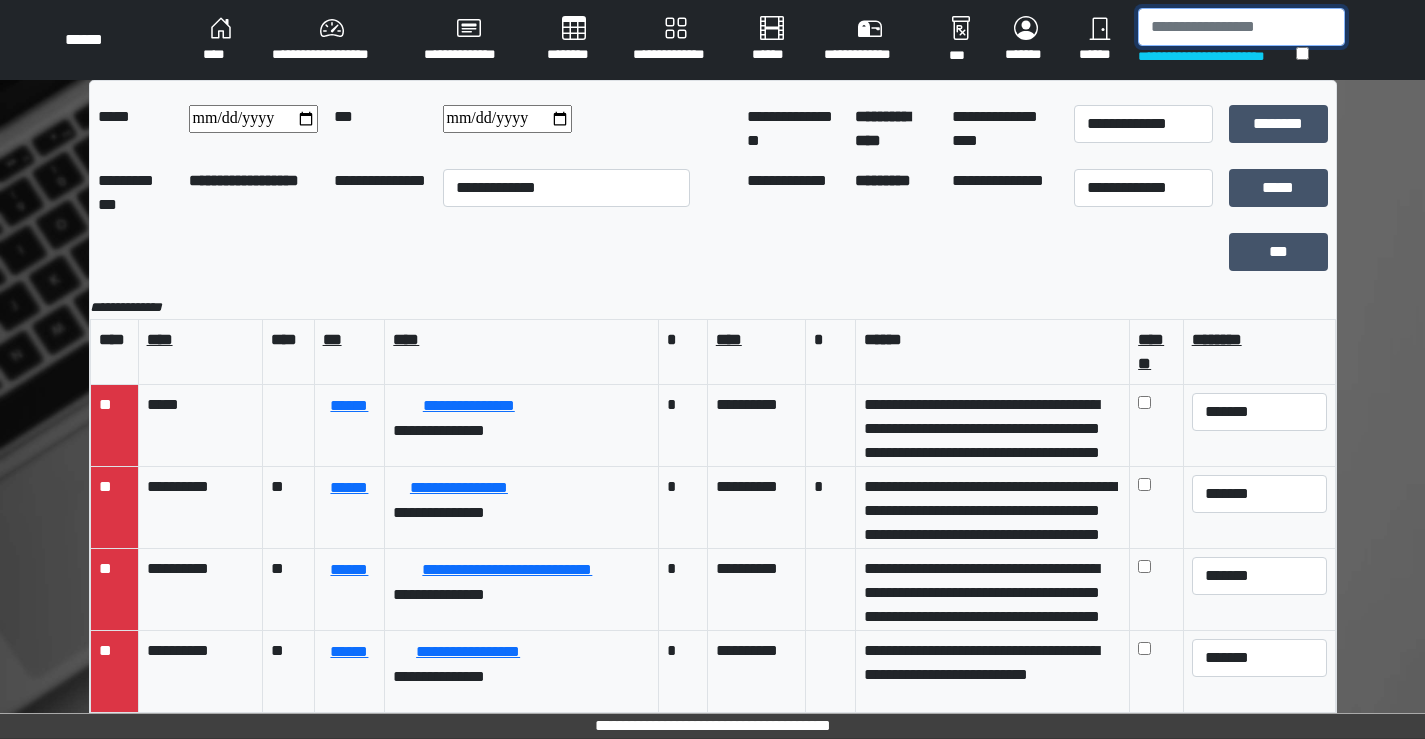 click at bounding box center [1241, 27] 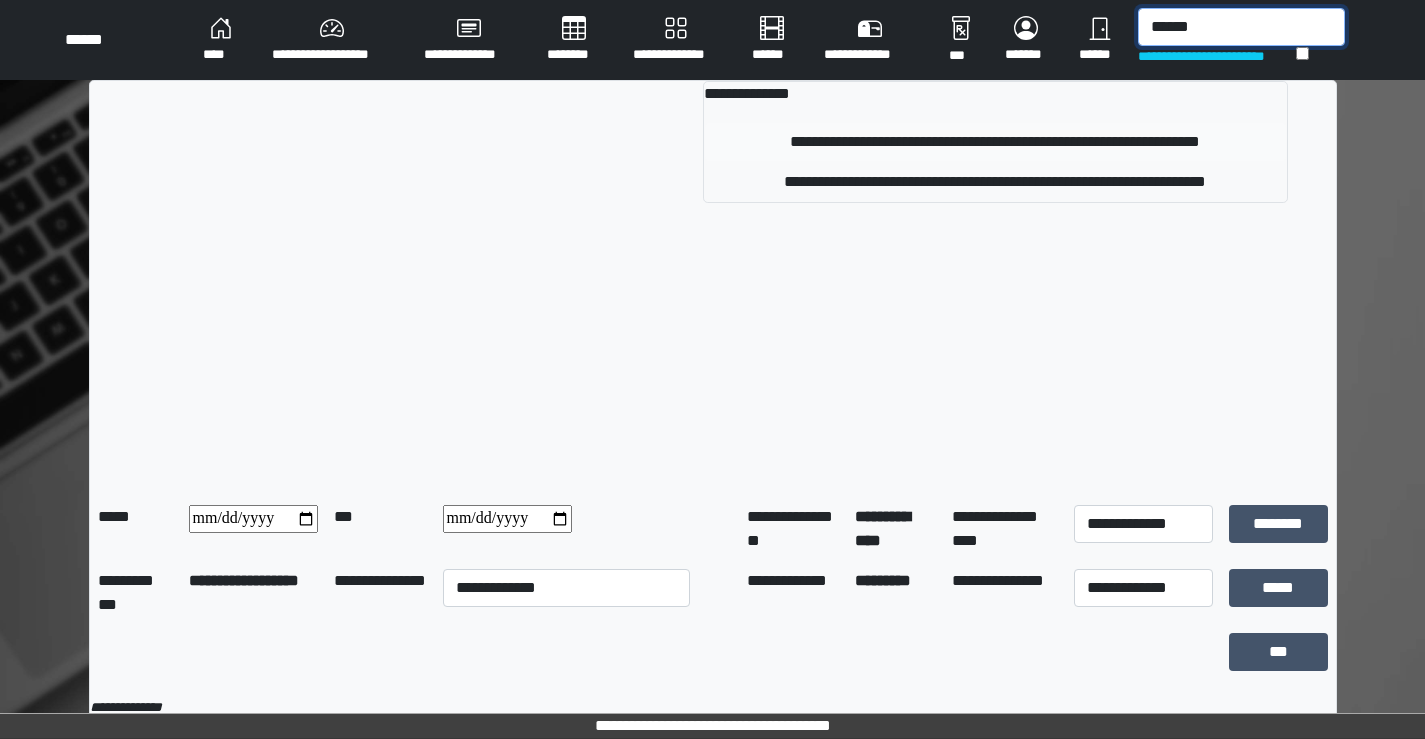 type on "******" 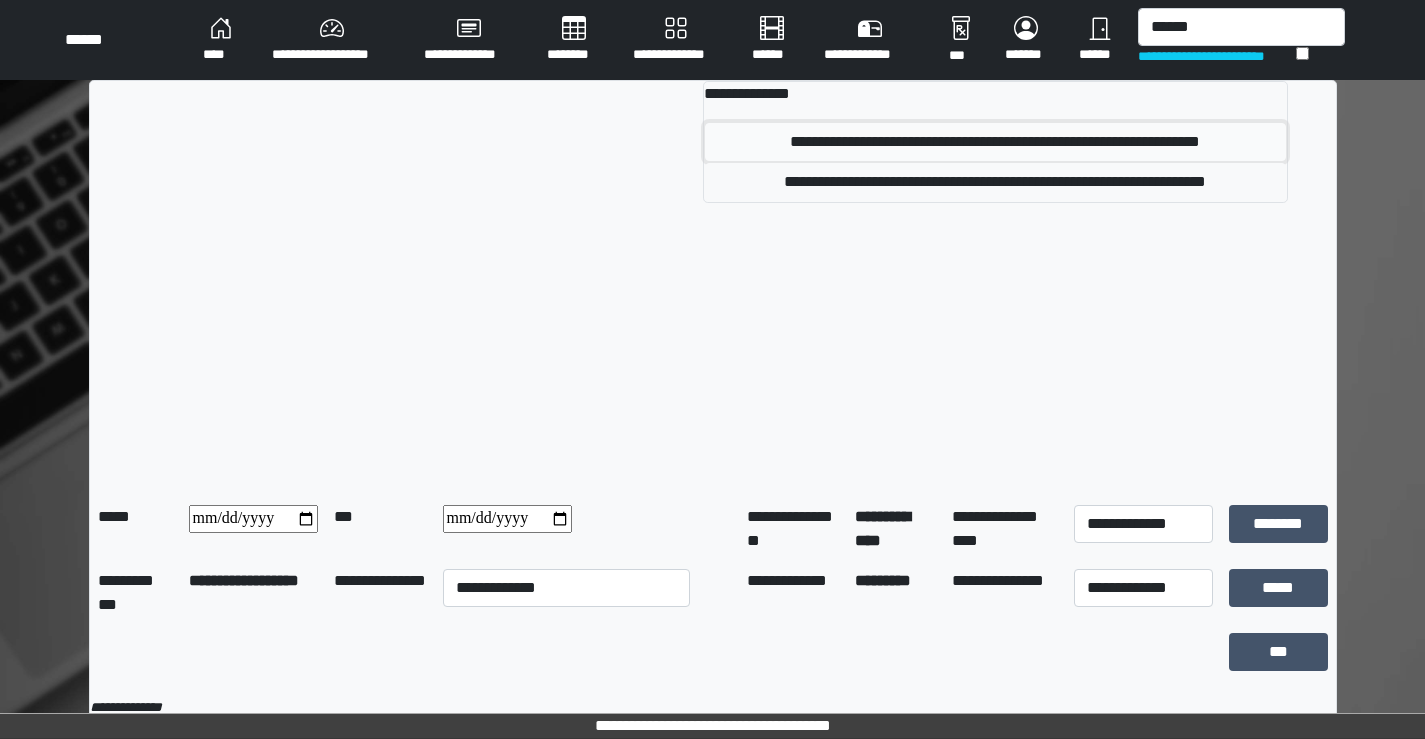 click on "**********" at bounding box center (995, 142) 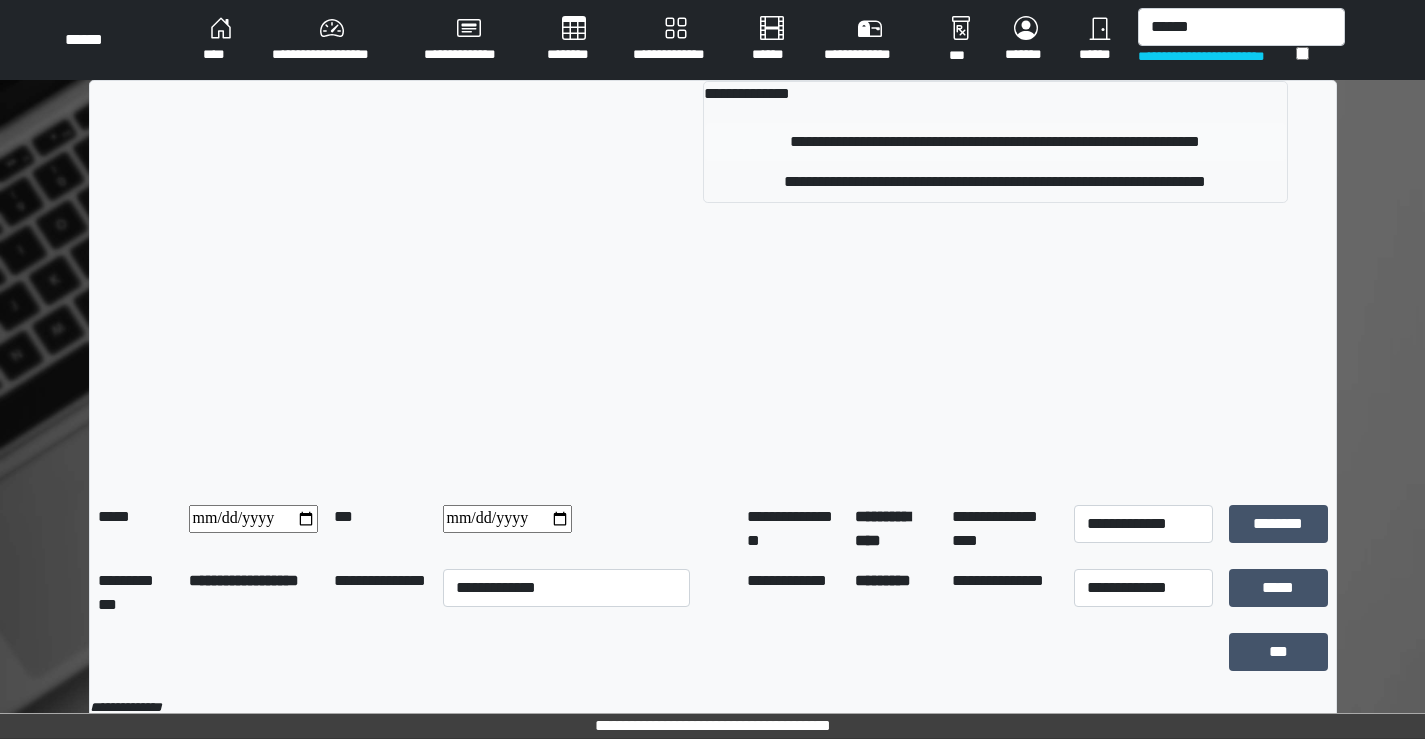 type 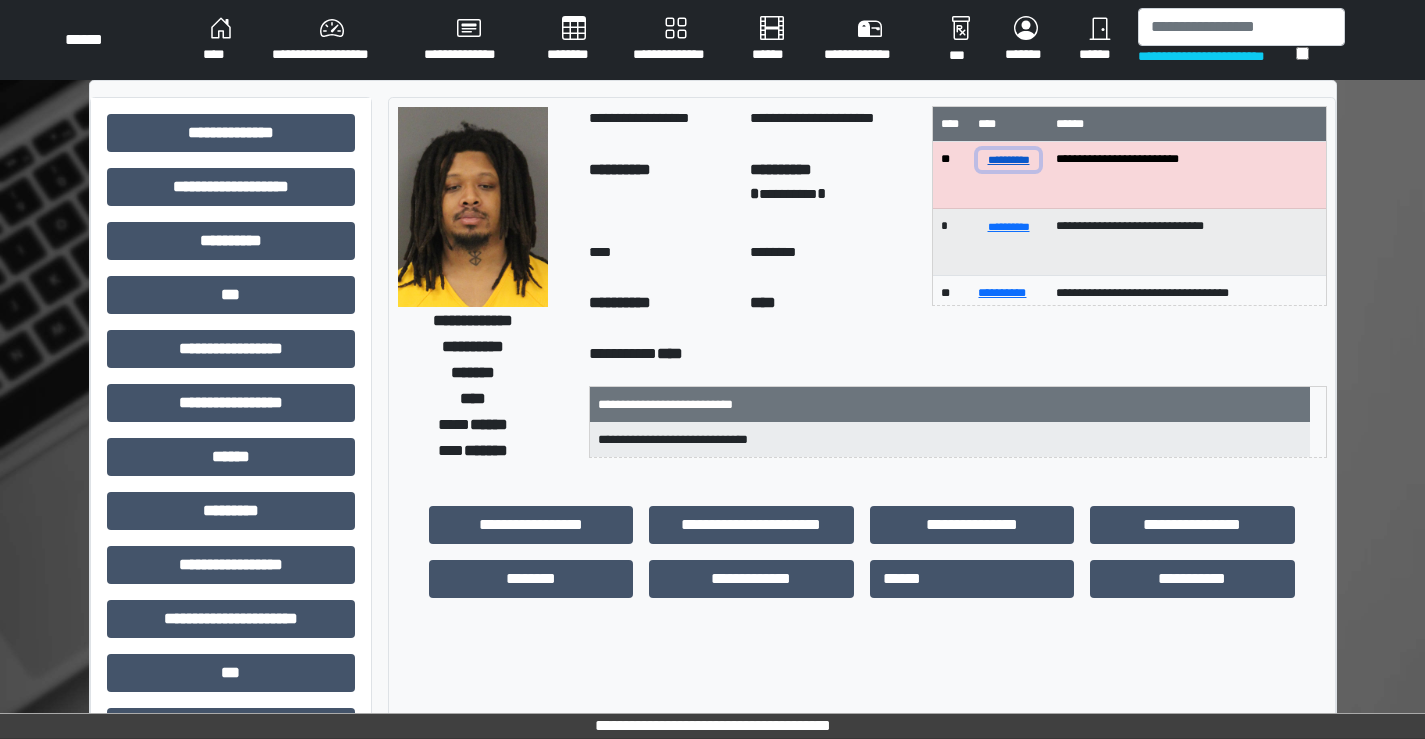 click on "**********" at bounding box center (1008, 159) 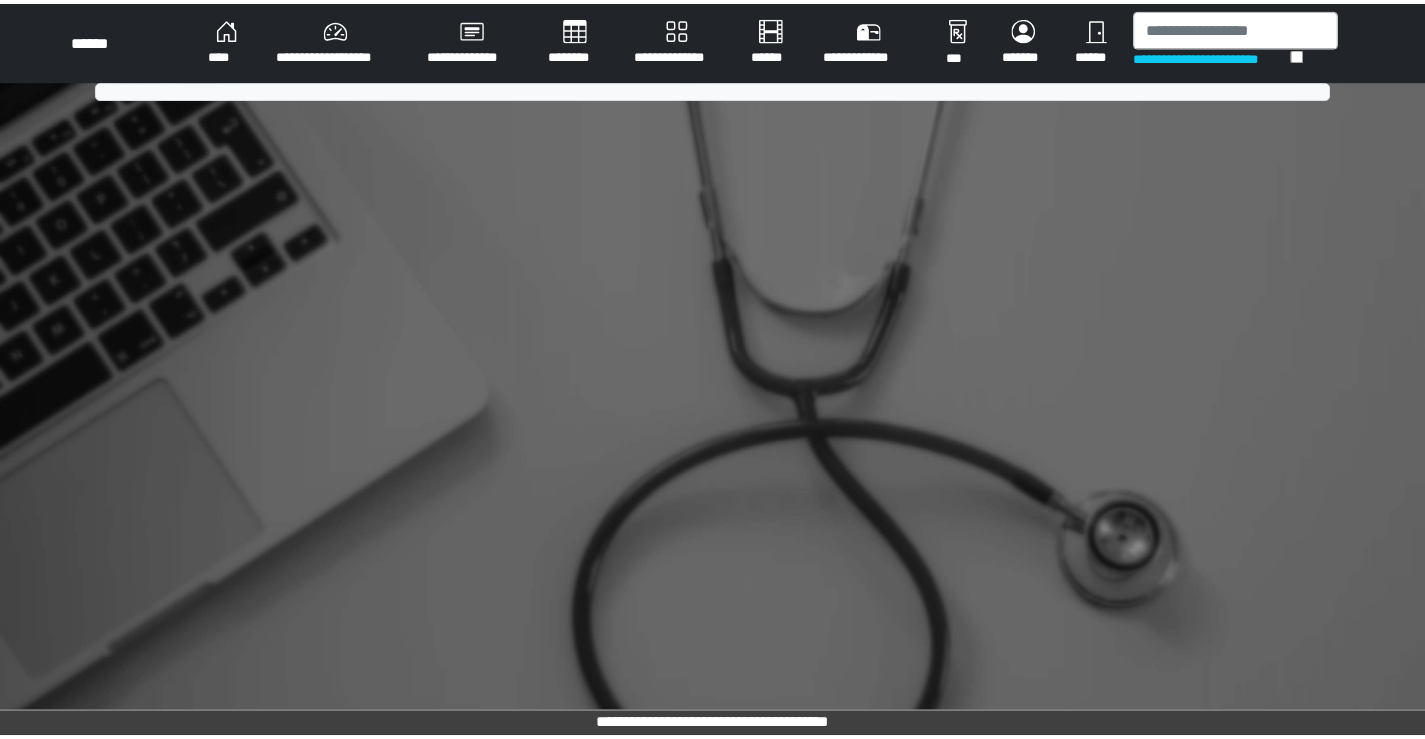 scroll, scrollTop: 0, scrollLeft: 0, axis: both 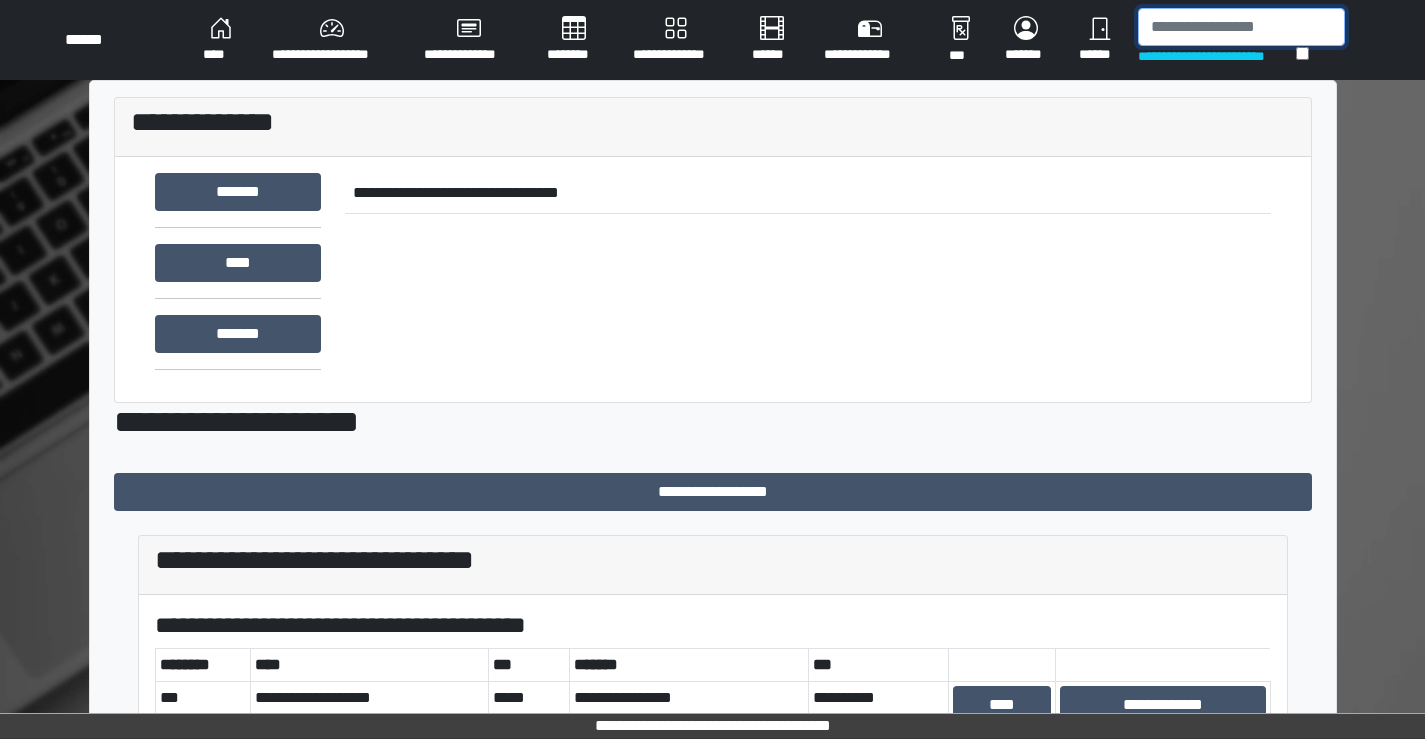 click at bounding box center (1241, 27) 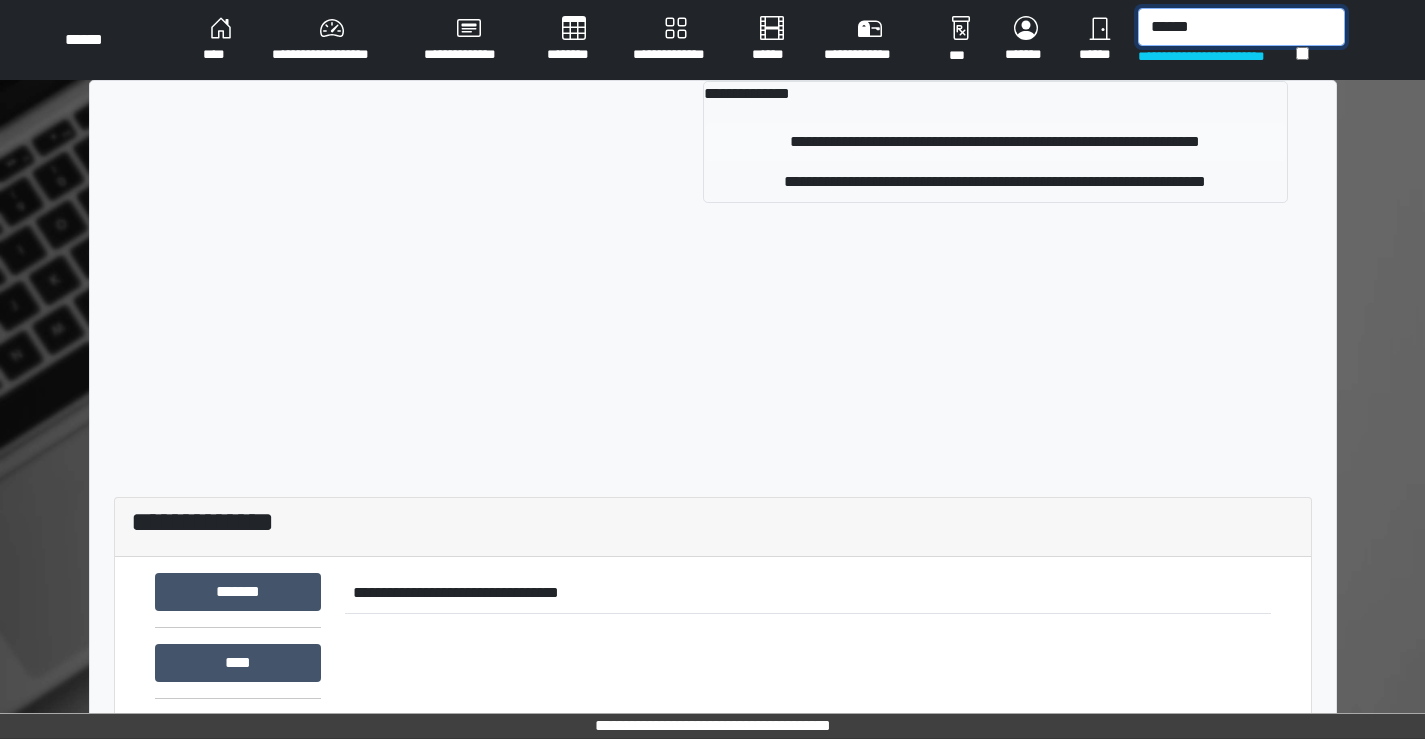 type on "******" 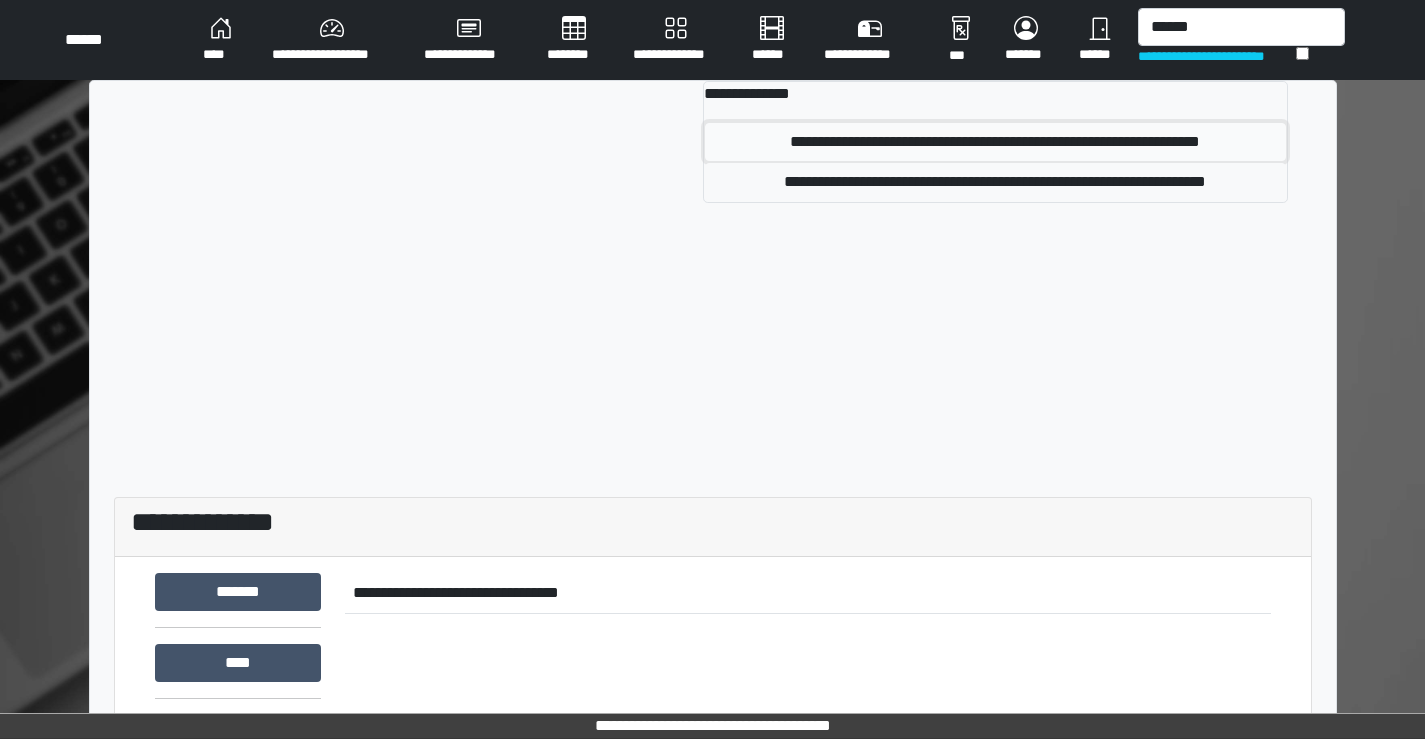 click on "**********" at bounding box center (995, 142) 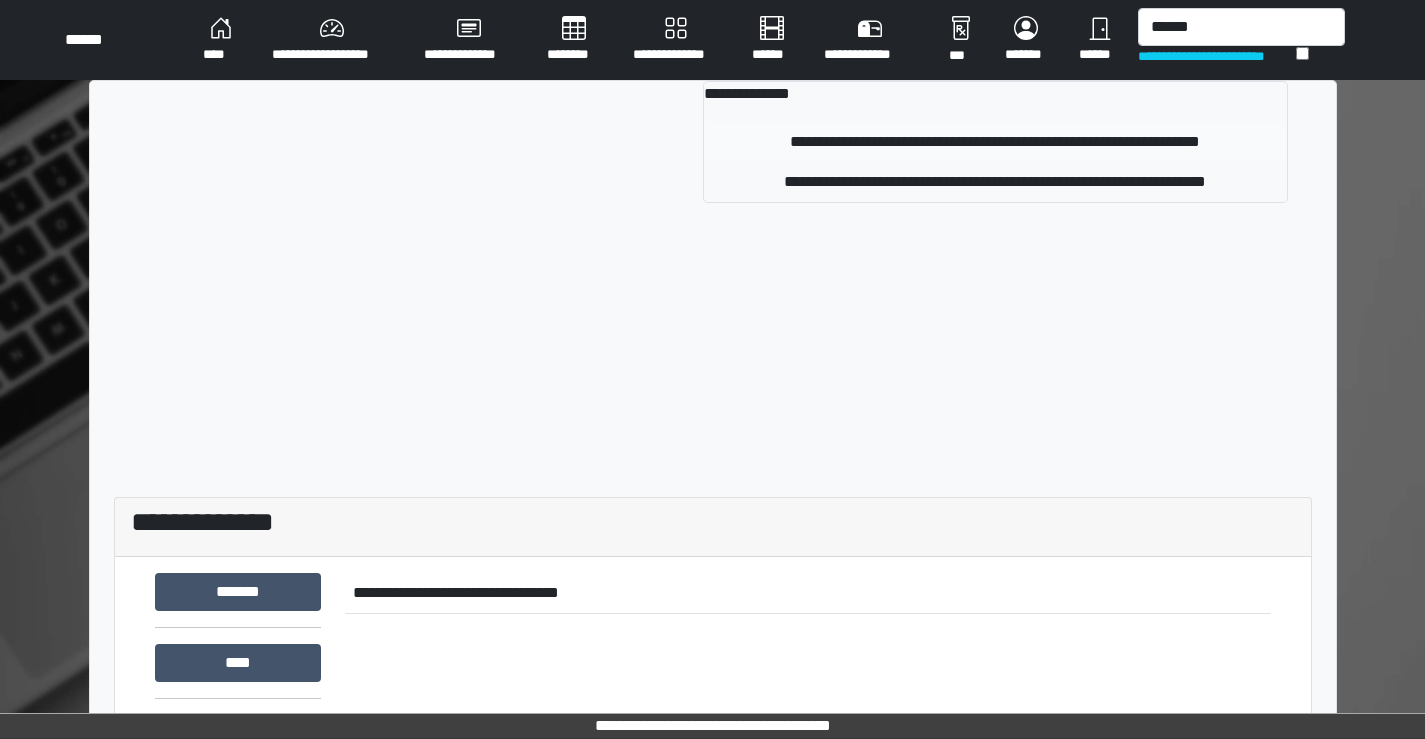 type 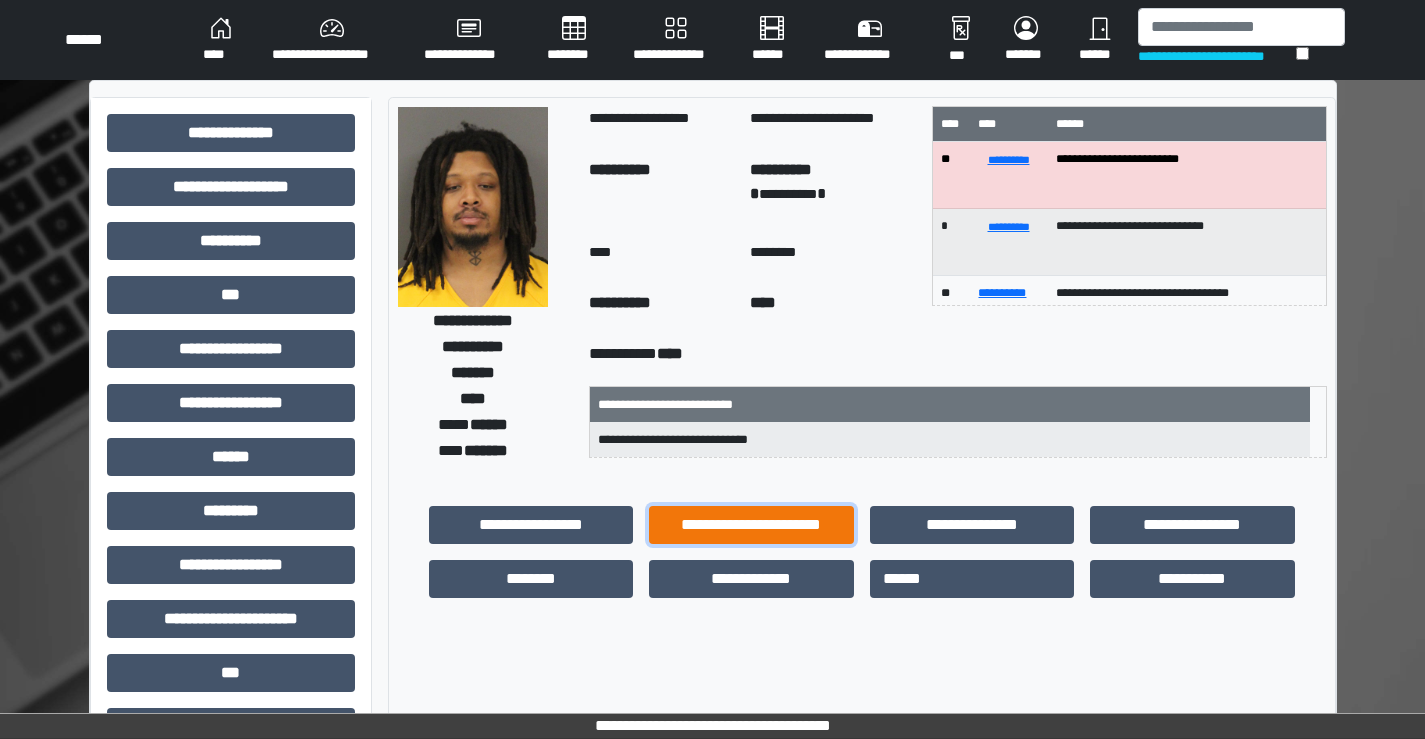 click on "**********" at bounding box center (751, 525) 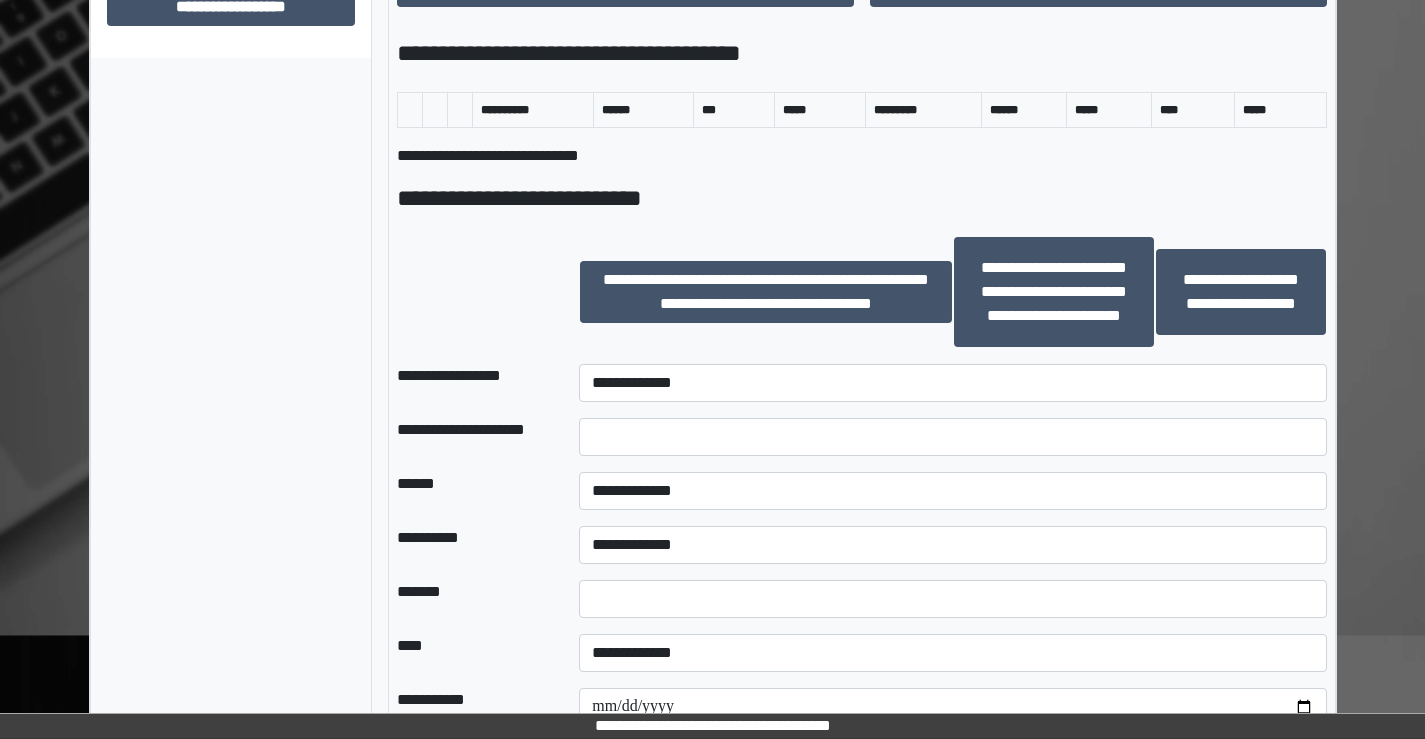 scroll, scrollTop: 1100, scrollLeft: 0, axis: vertical 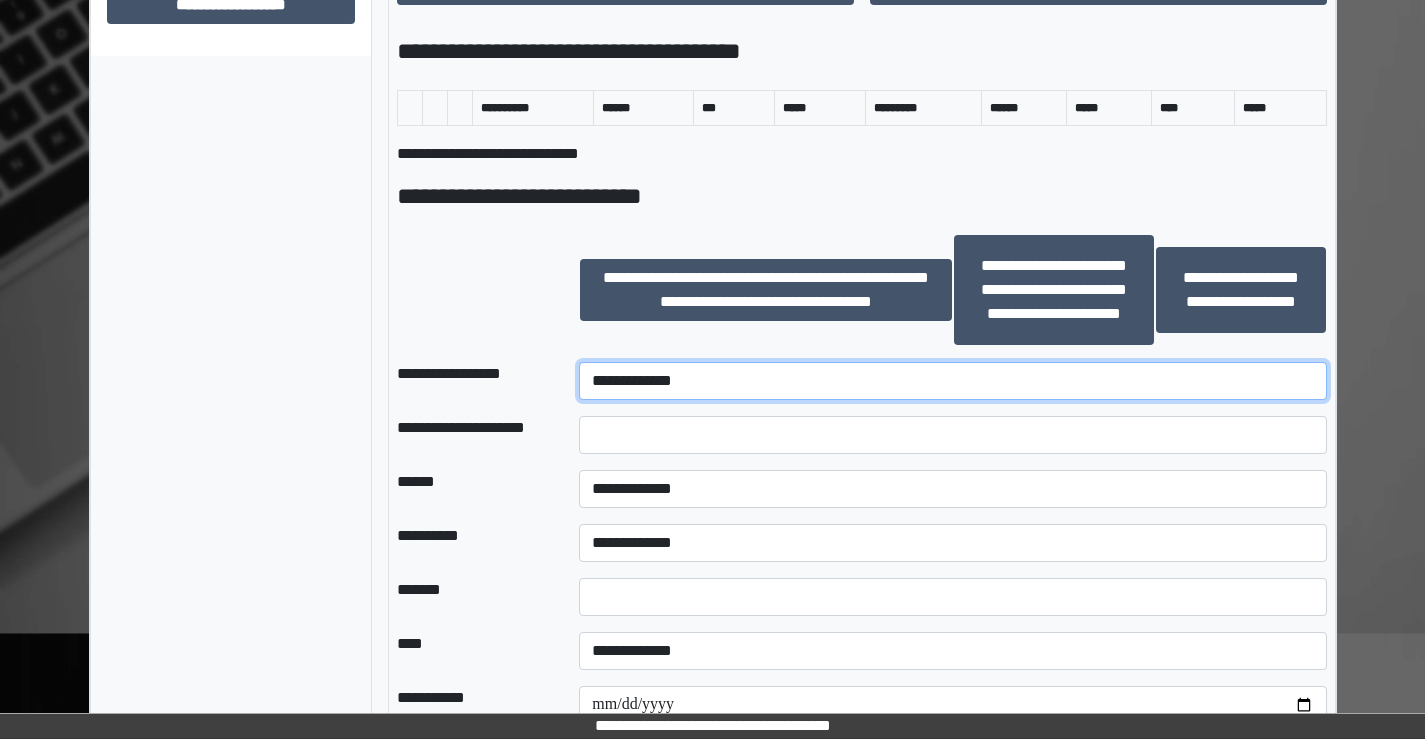 click on "**********" at bounding box center [952, 381] 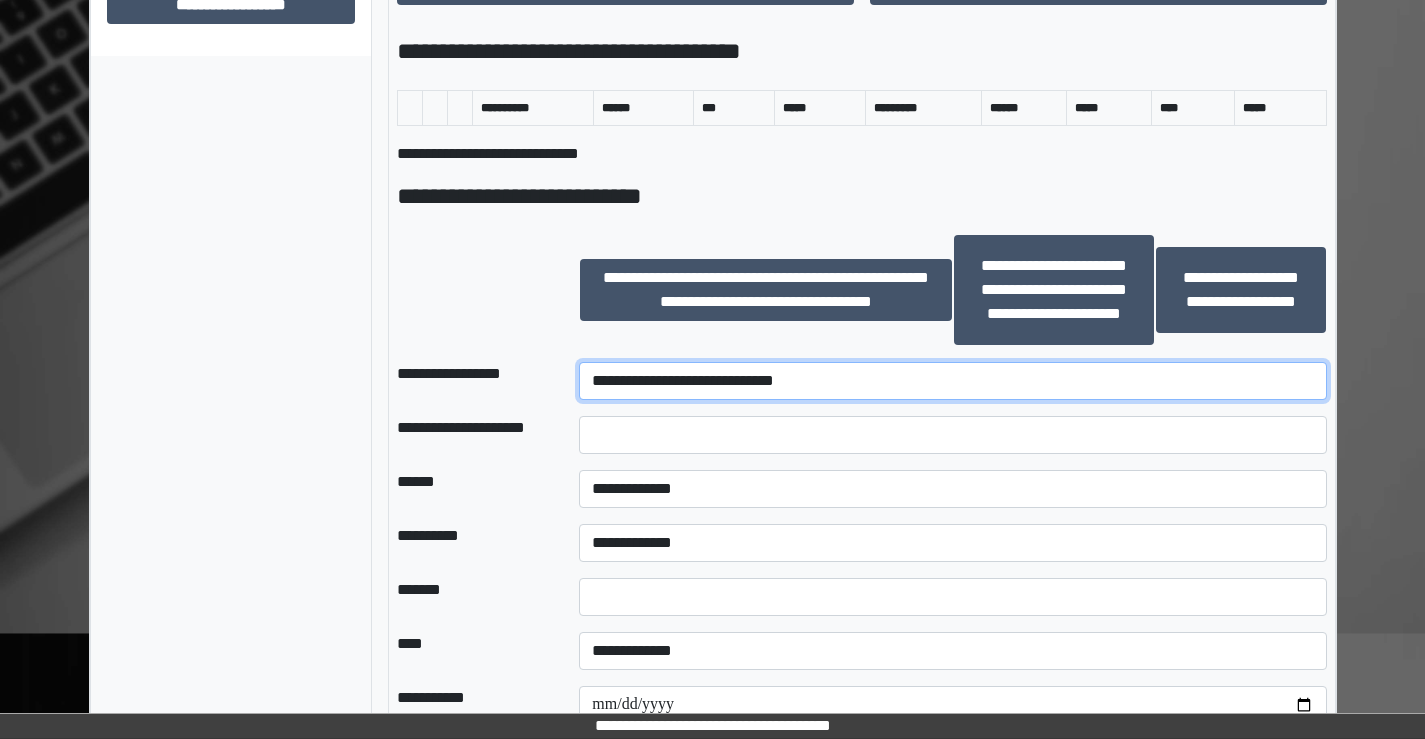 click on "**********" at bounding box center [952, 381] 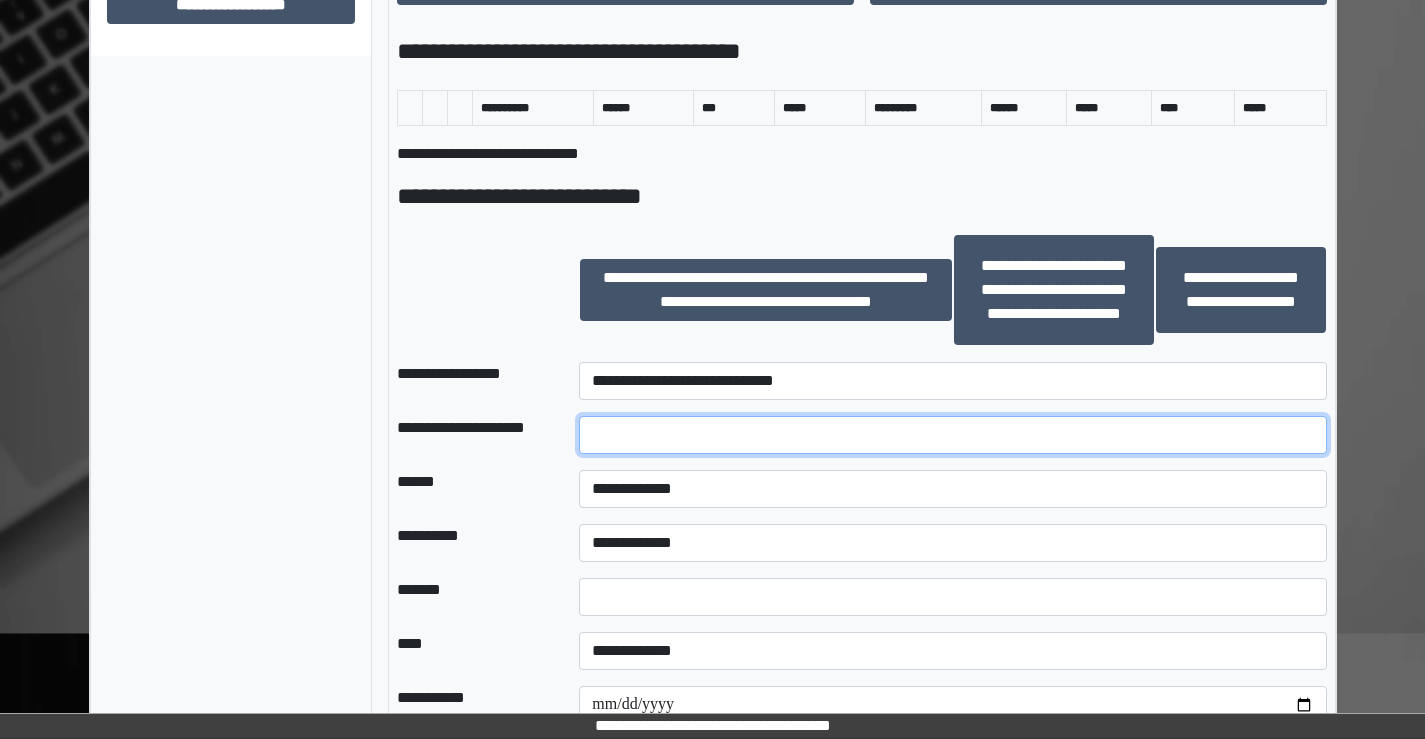 click at bounding box center (952, 435) 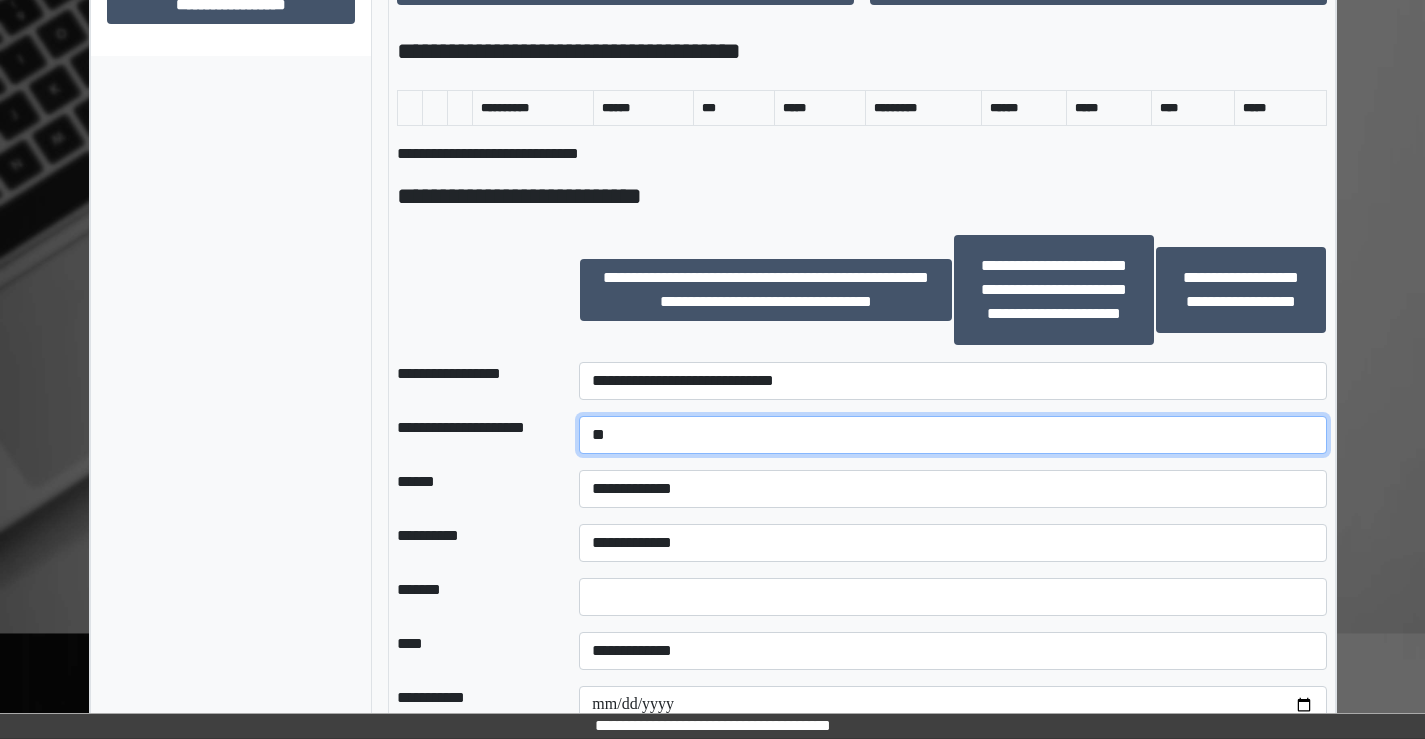 type on "*" 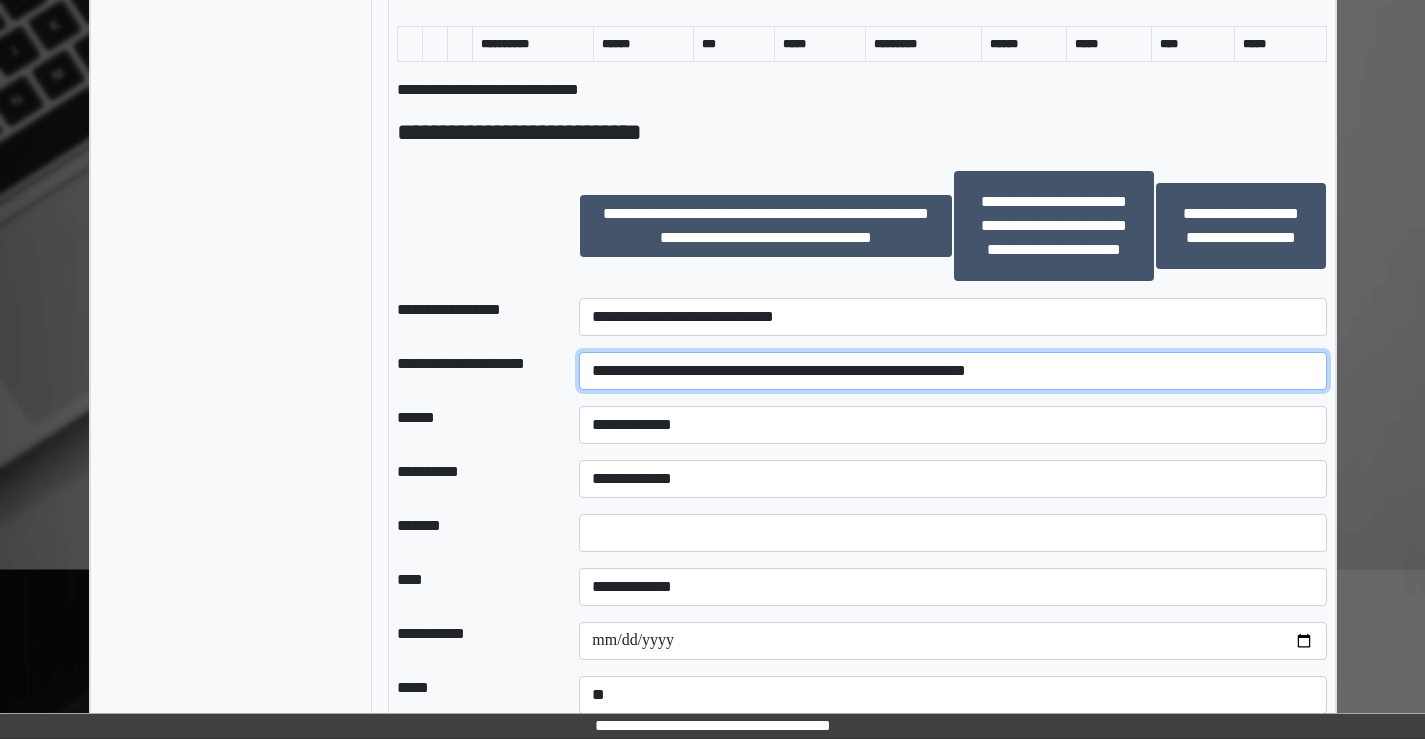 scroll, scrollTop: 1200, scrollLeft: 0, axis: vertical 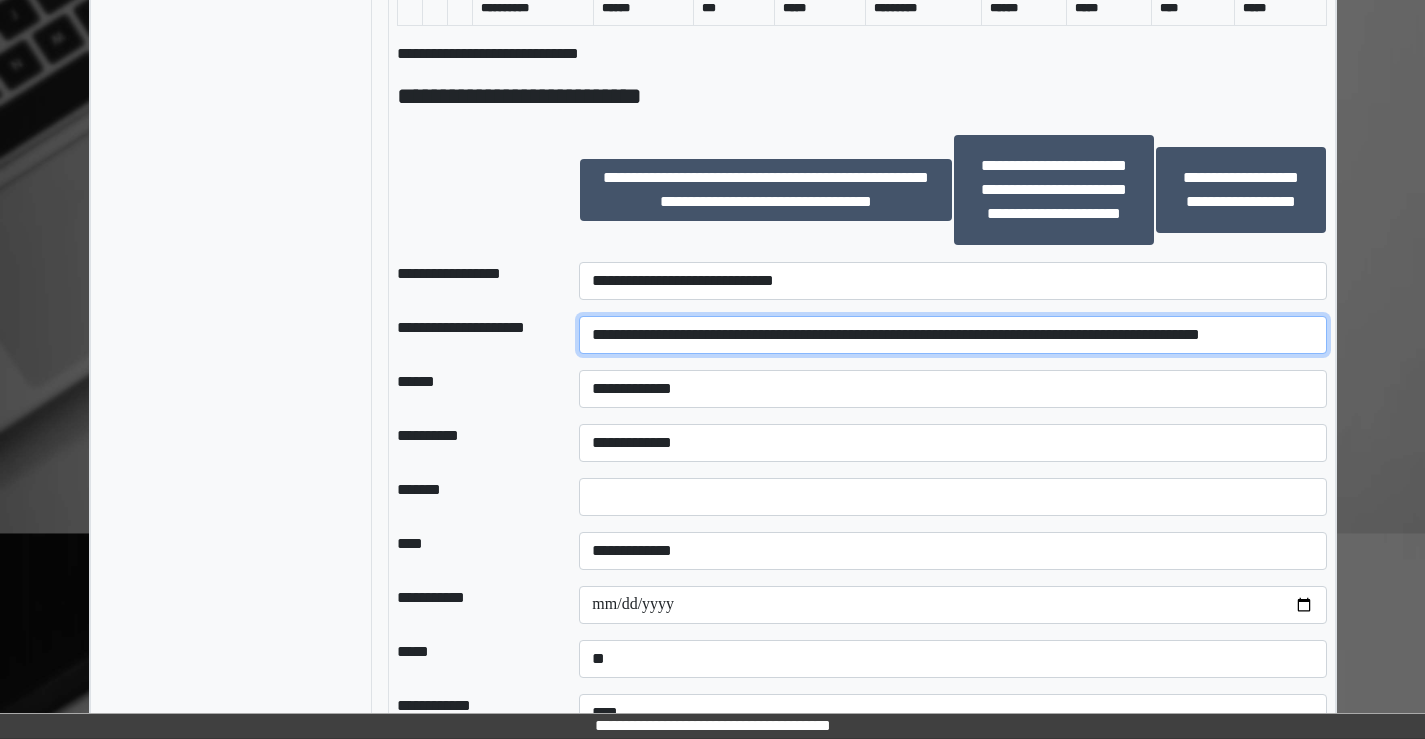 drag, startPoint x: 1290, startPoint y: 336, endPoint x: 566, endPoint y: 349, distance: 724.1167 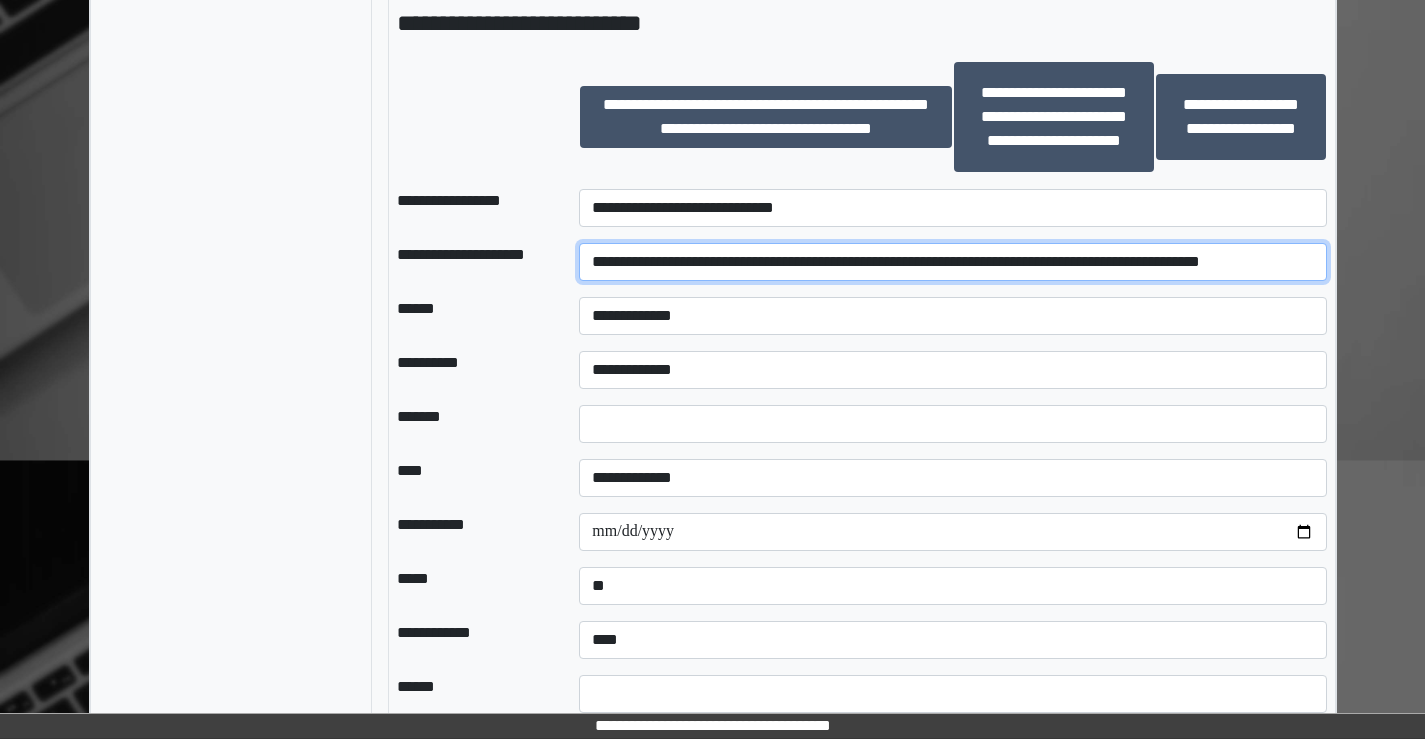 scroll, scrollTop: 1343, scrollLeft: 0, axis: vertical 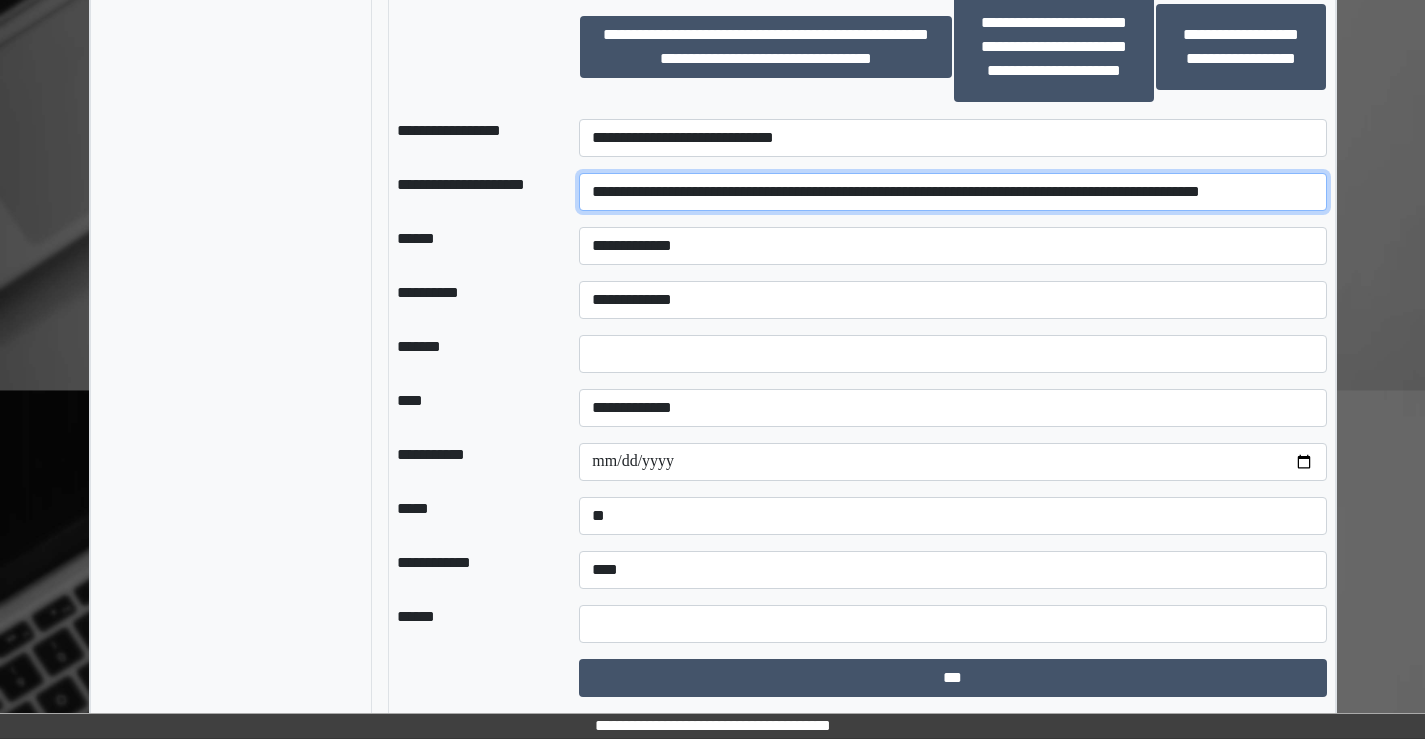 type on "**********" 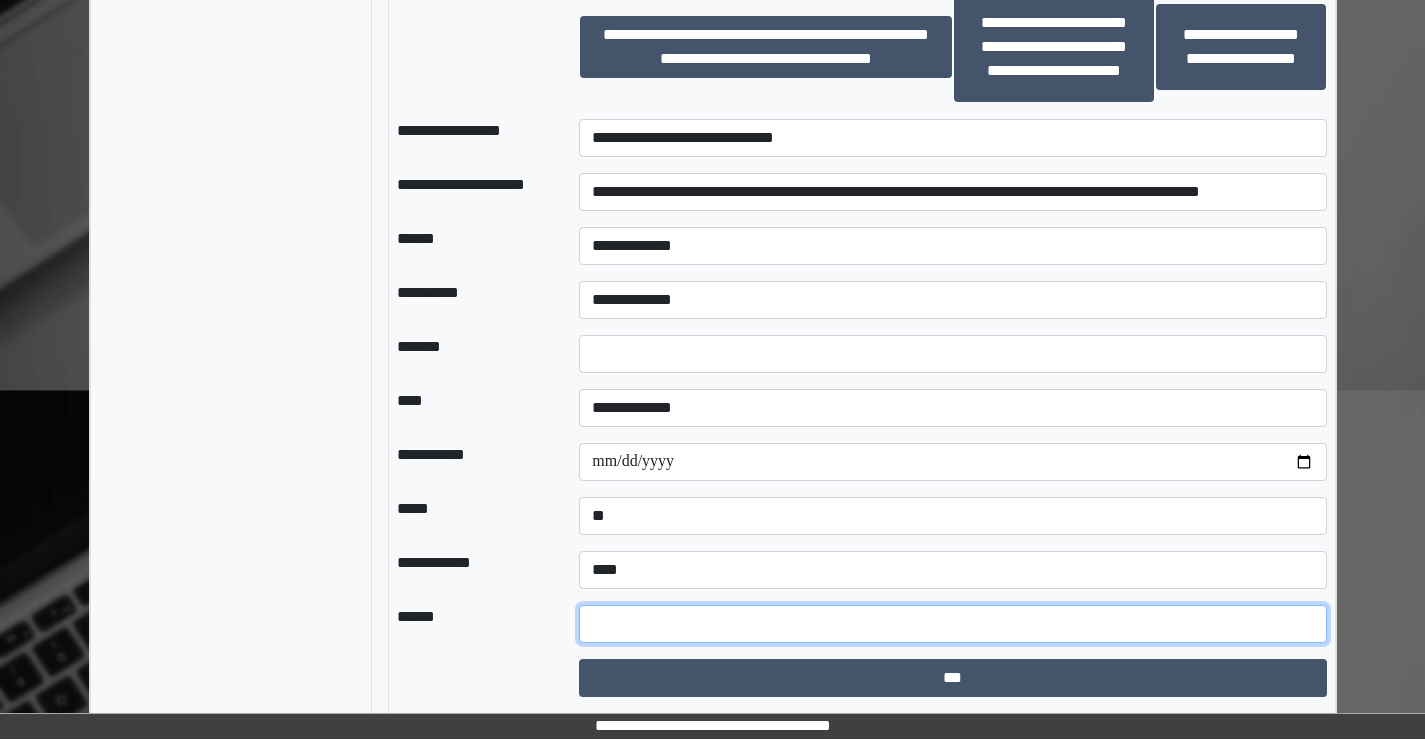 click at bounding box center (952, 624) 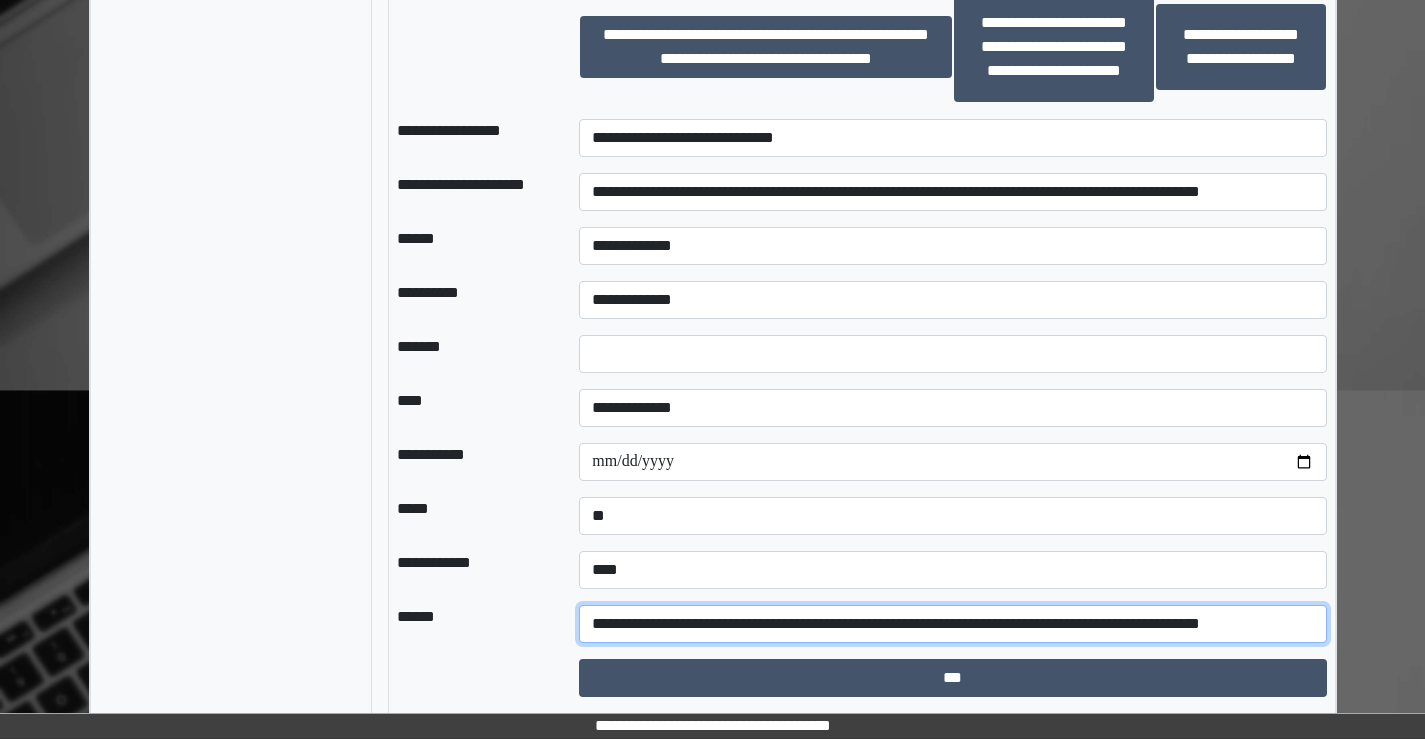type on "**********" 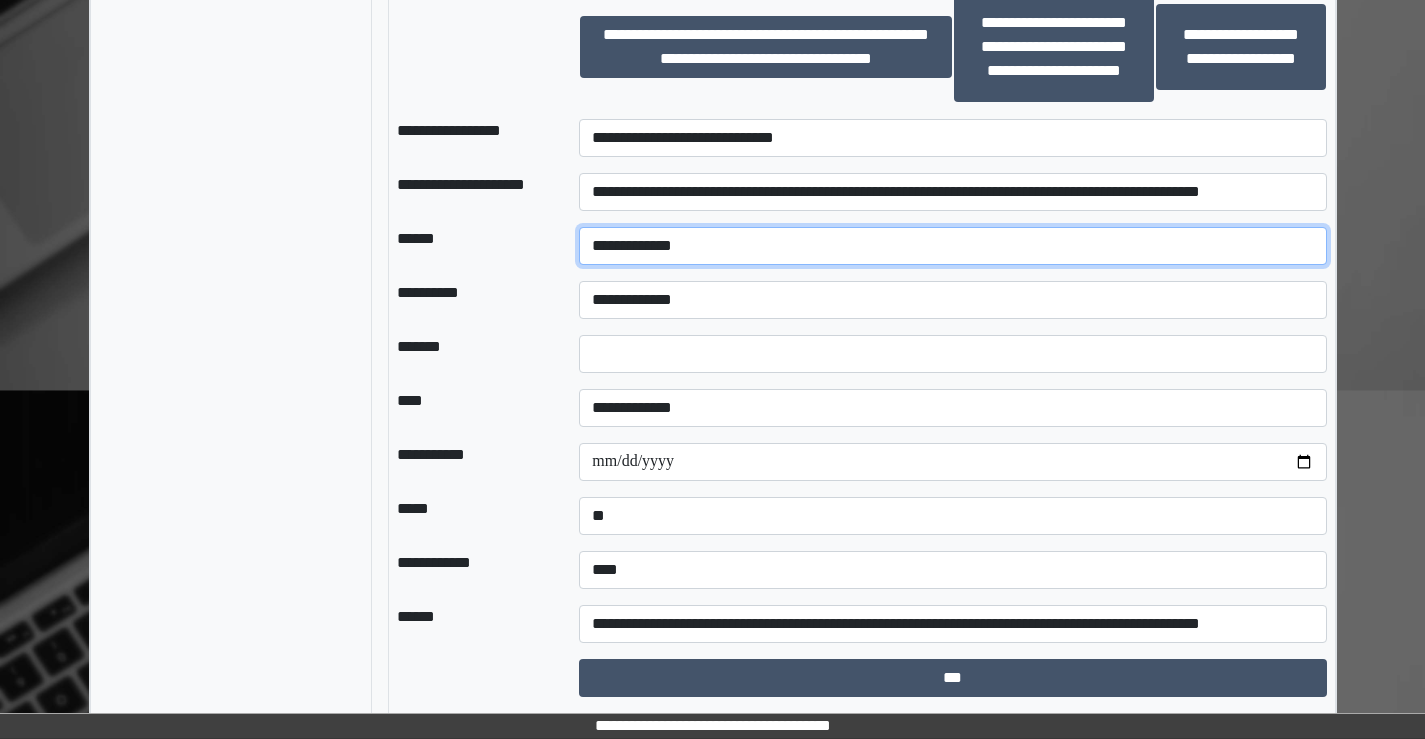 click on "**********" at bounding box center (952, 246) 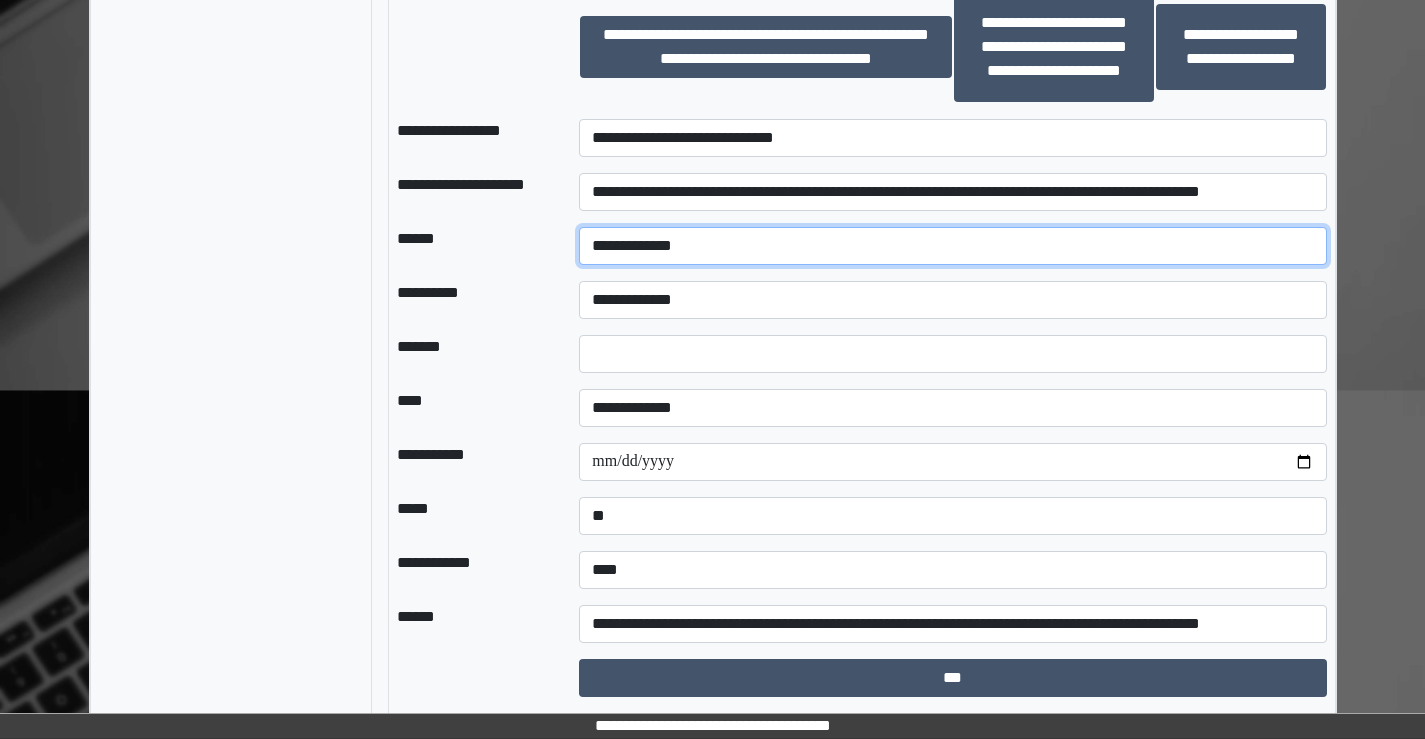 select on "**" 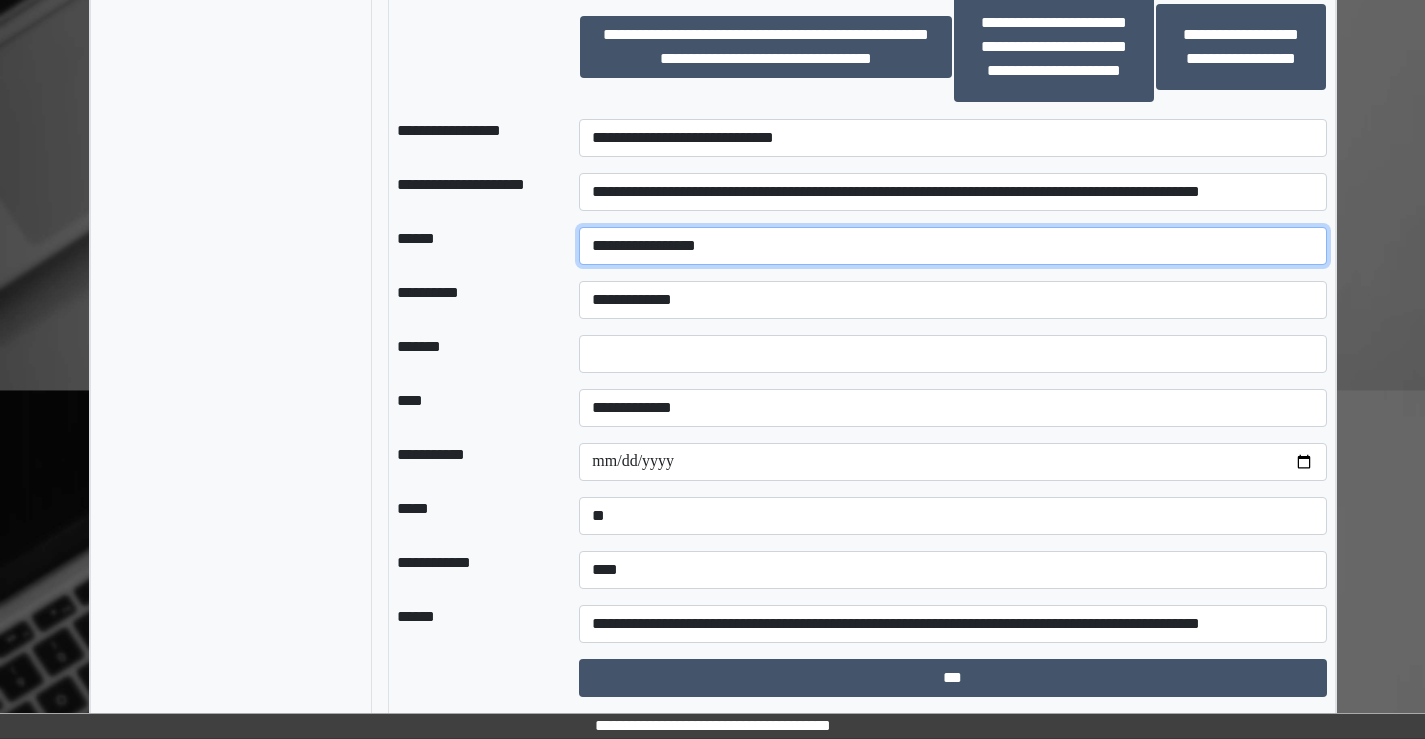 click on "**********" at bounding box center [952, 246] 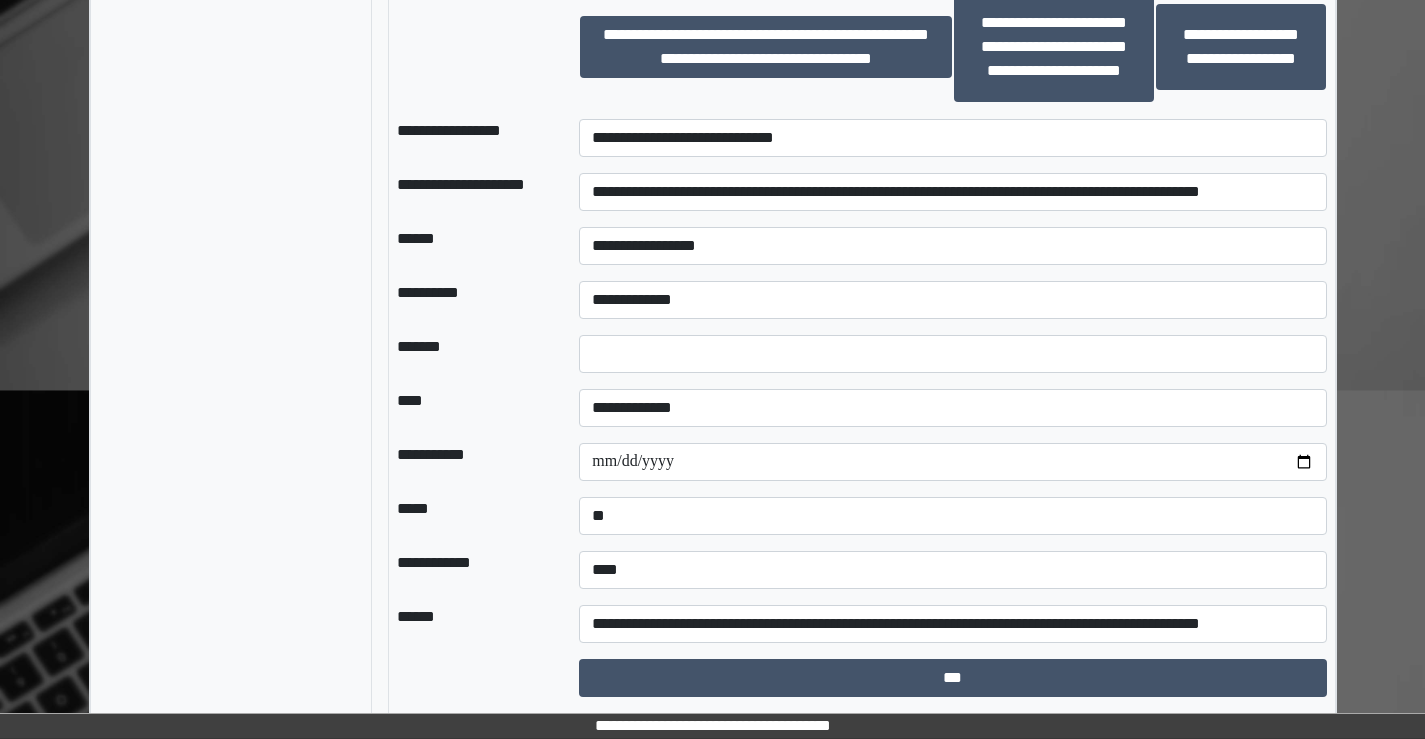 click on "**********" at bounding box center [231, -262] 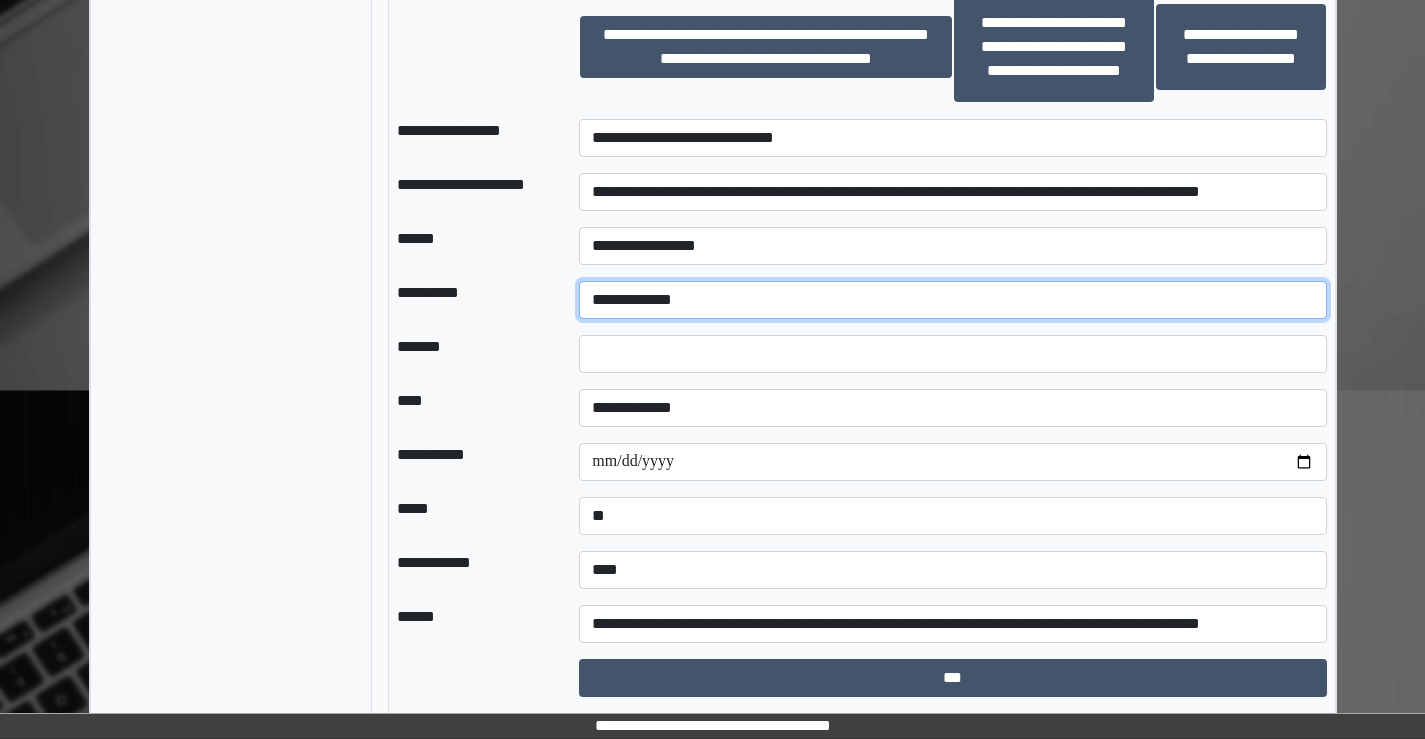 click on "**********" at bounding box center [952, 300] 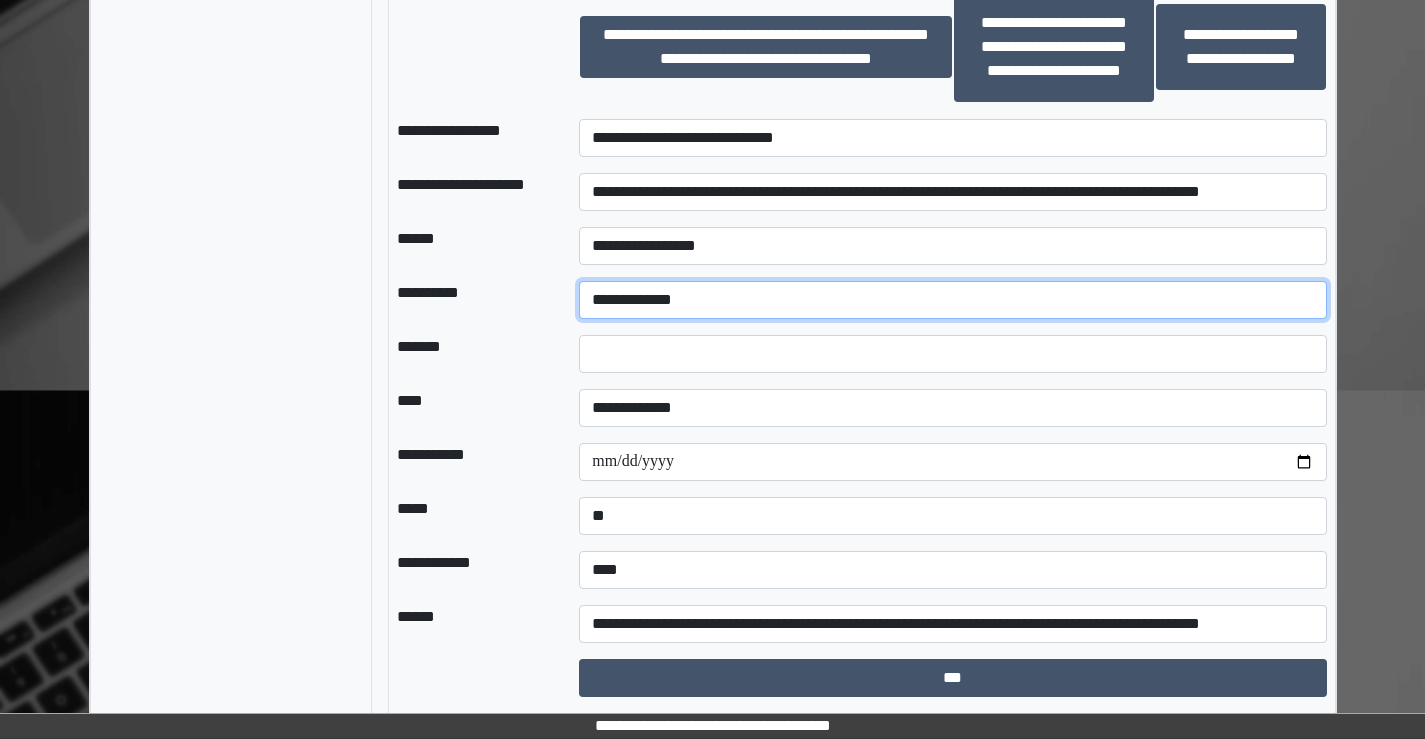 select on "**" 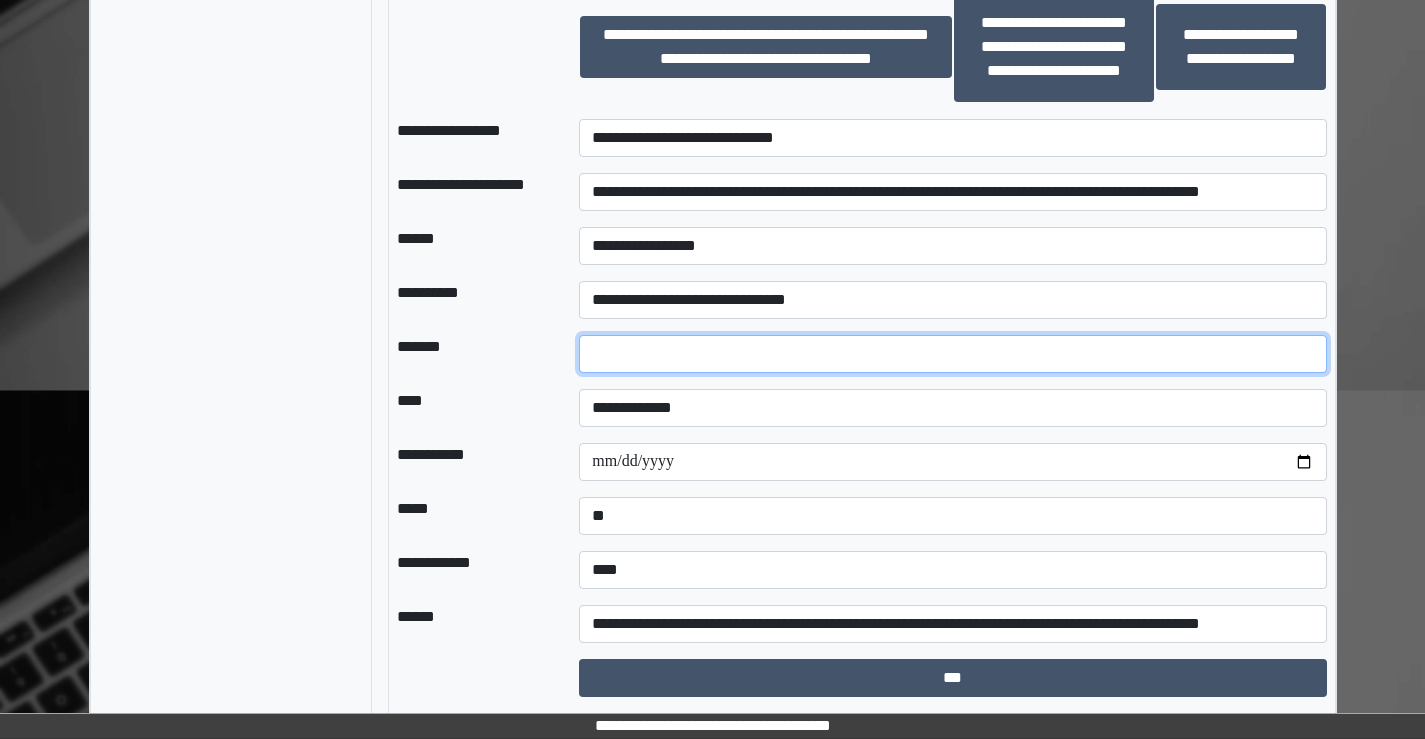 click at bounding box center (952, 354) 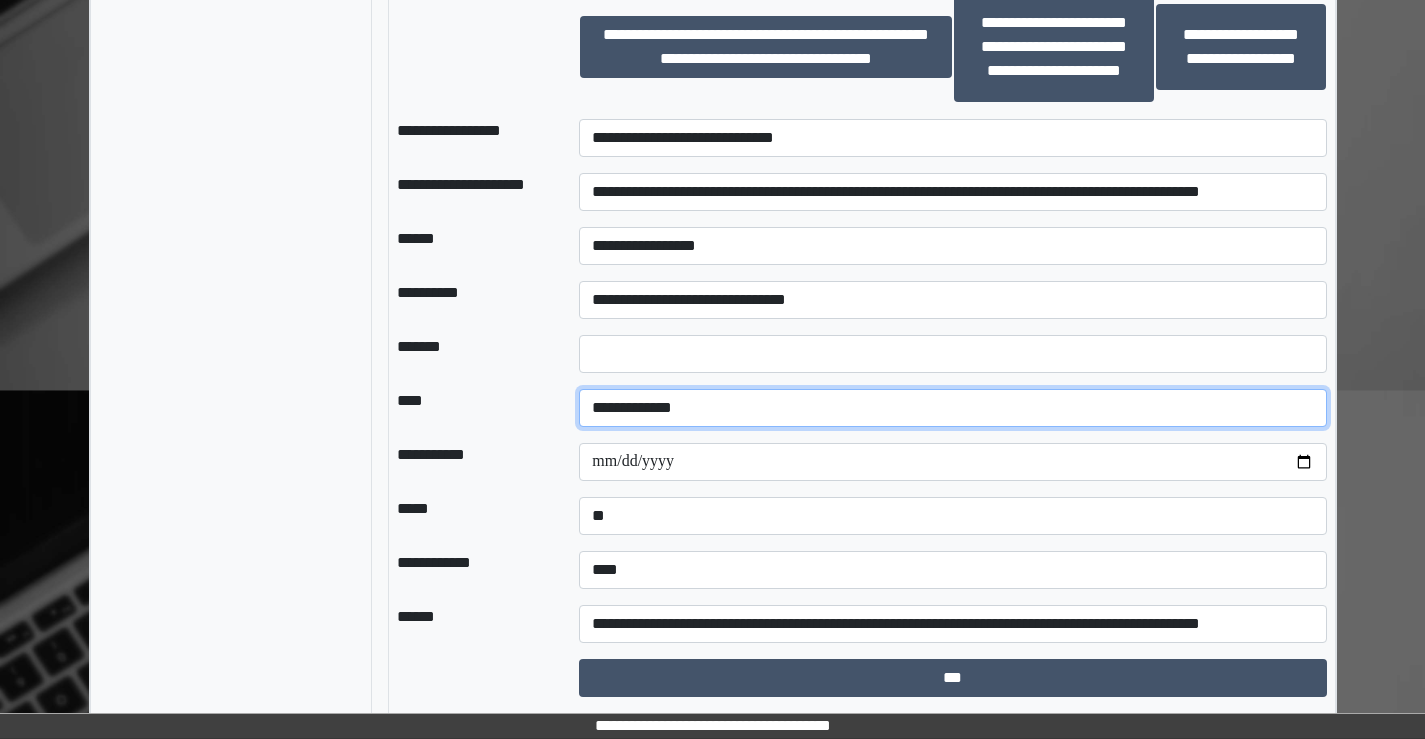 click on "**********" at bounding box center [952, 408] 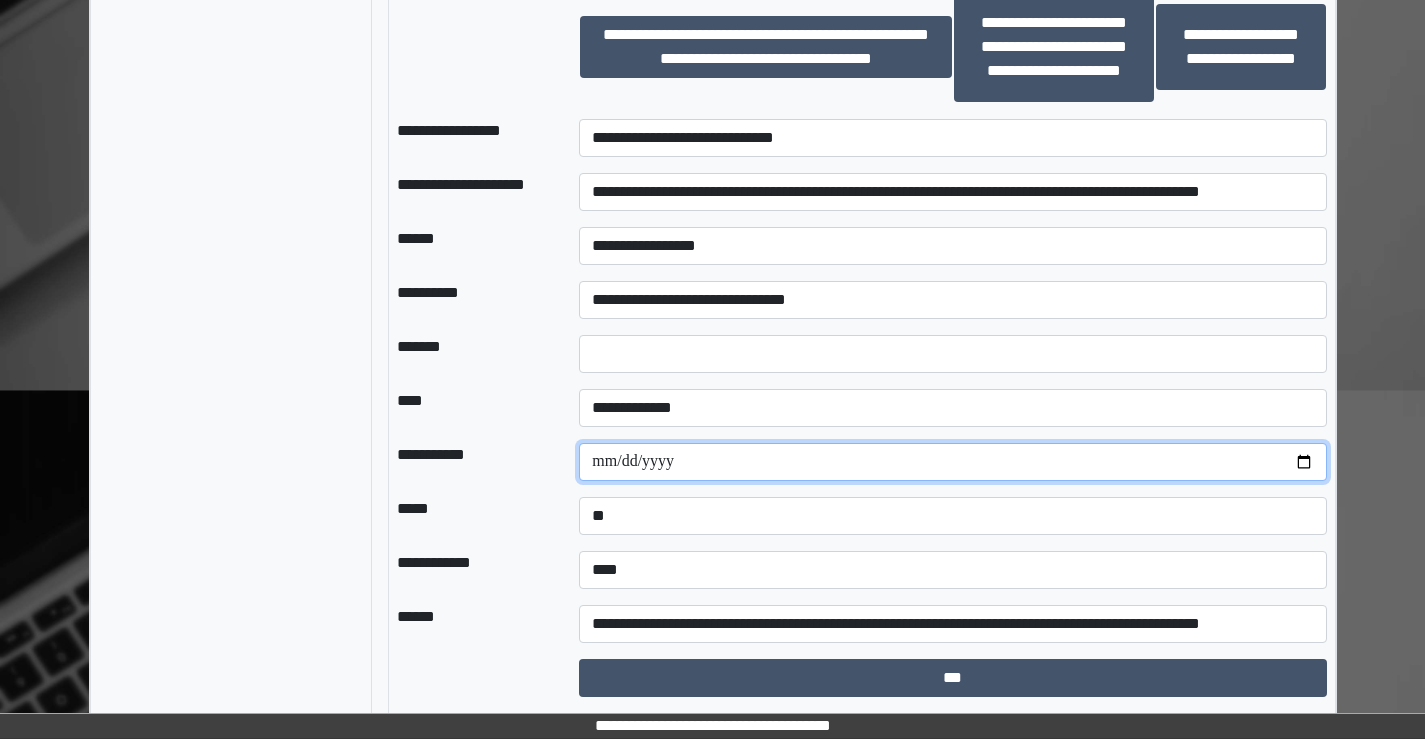 click at bounding box center [952, 462] 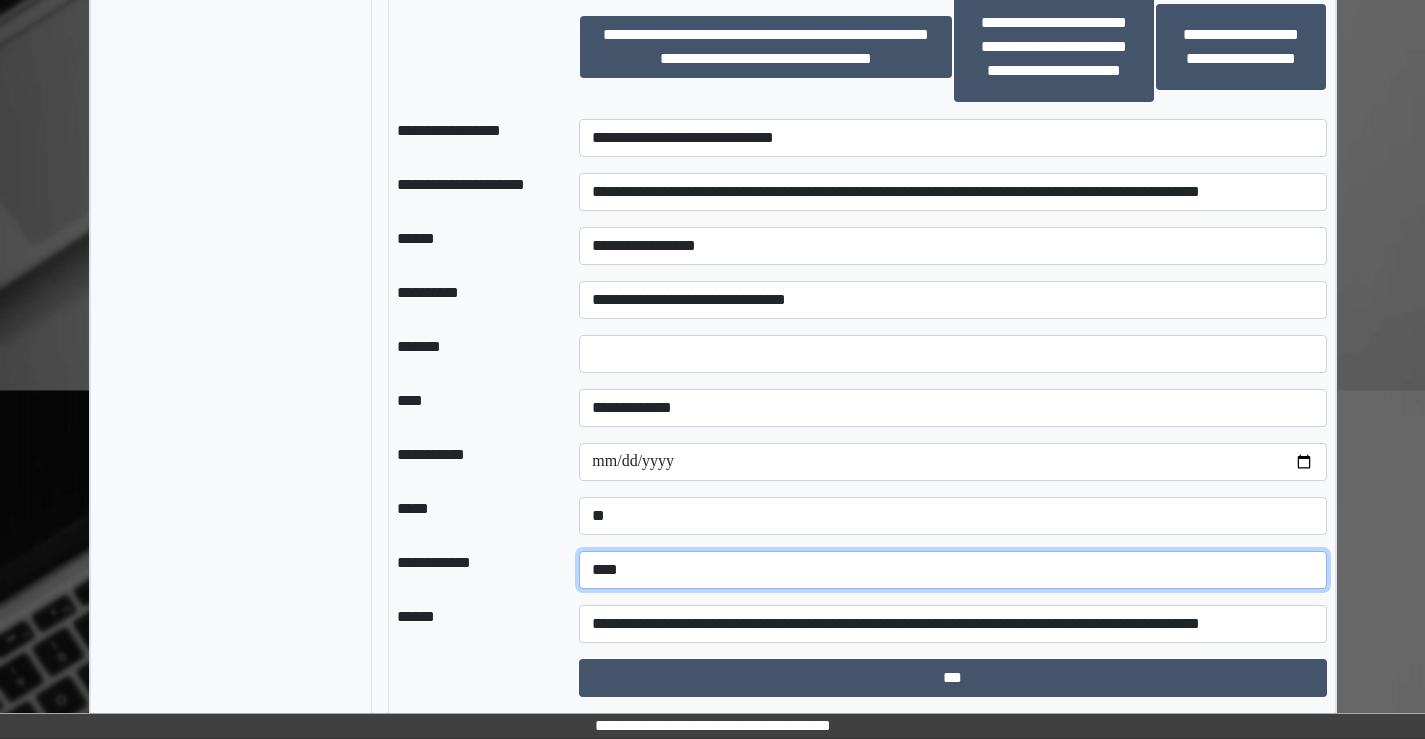 click on "**********" at bounding box center (952, 570) 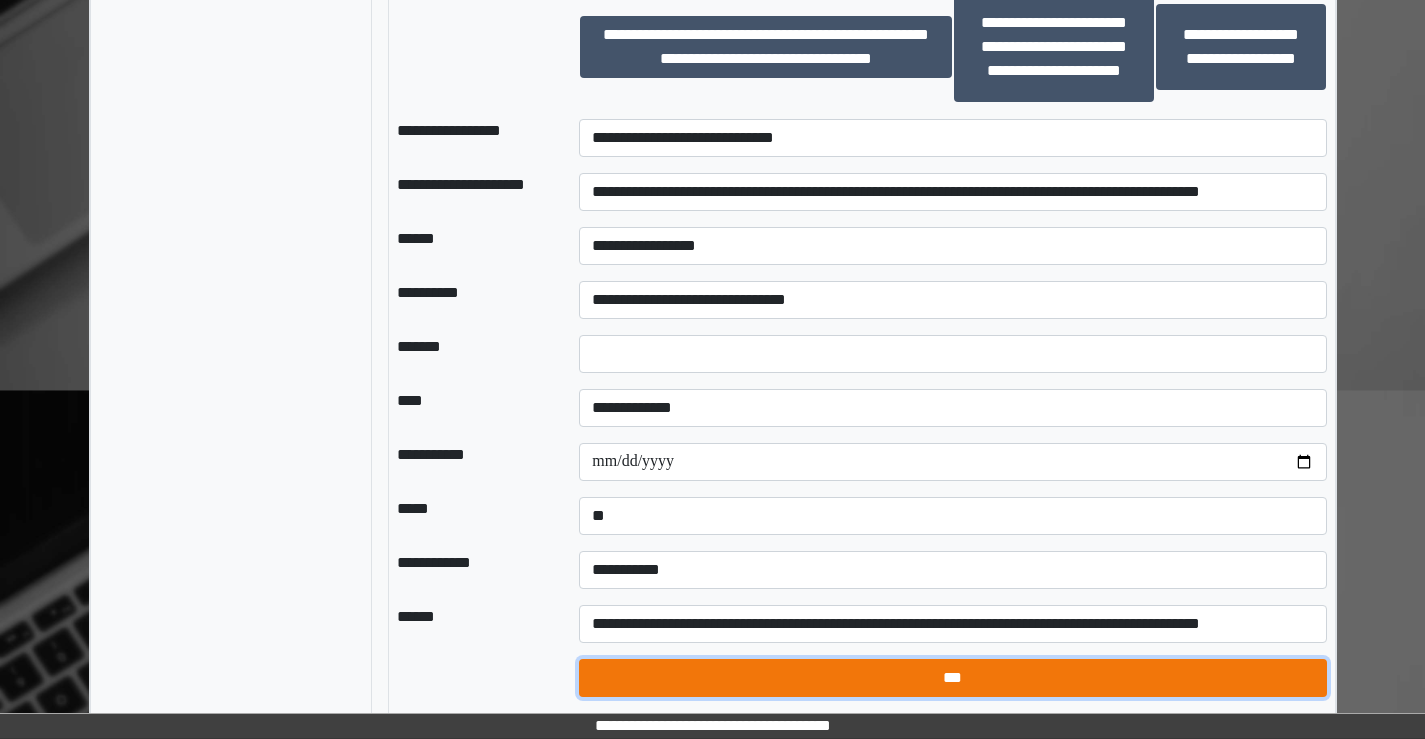 click on "***" at bounding box center (952, 678) 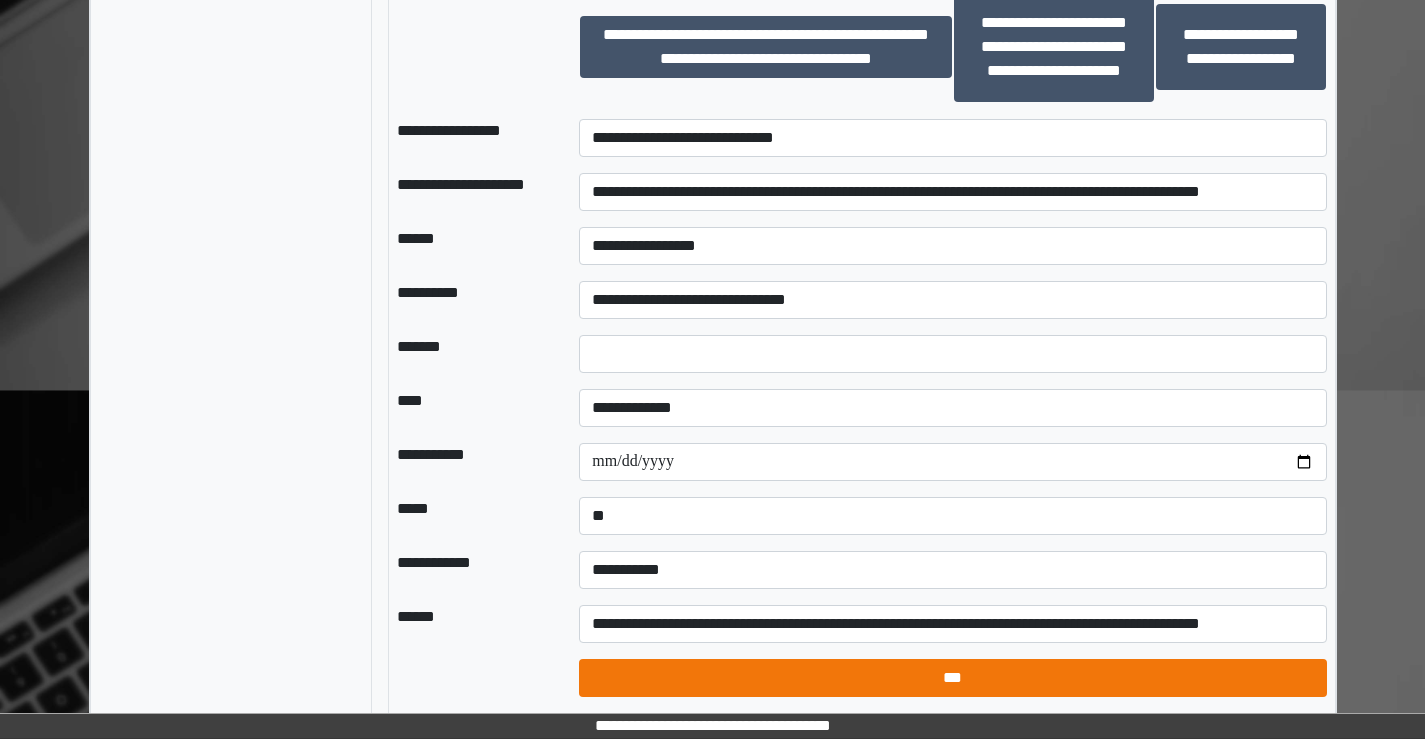 select on "*" 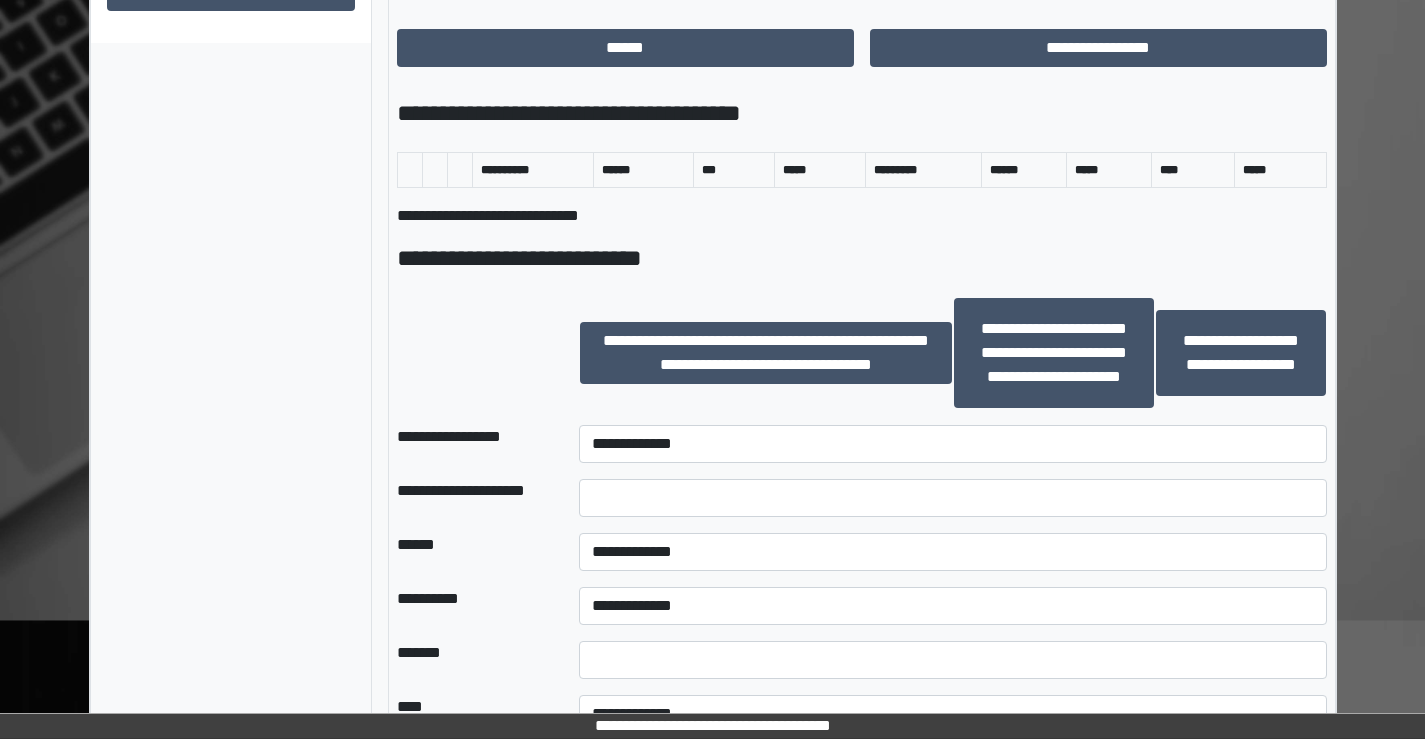 scroll, scrollTop: 1143, scrollLeft: 0, axis: vertical 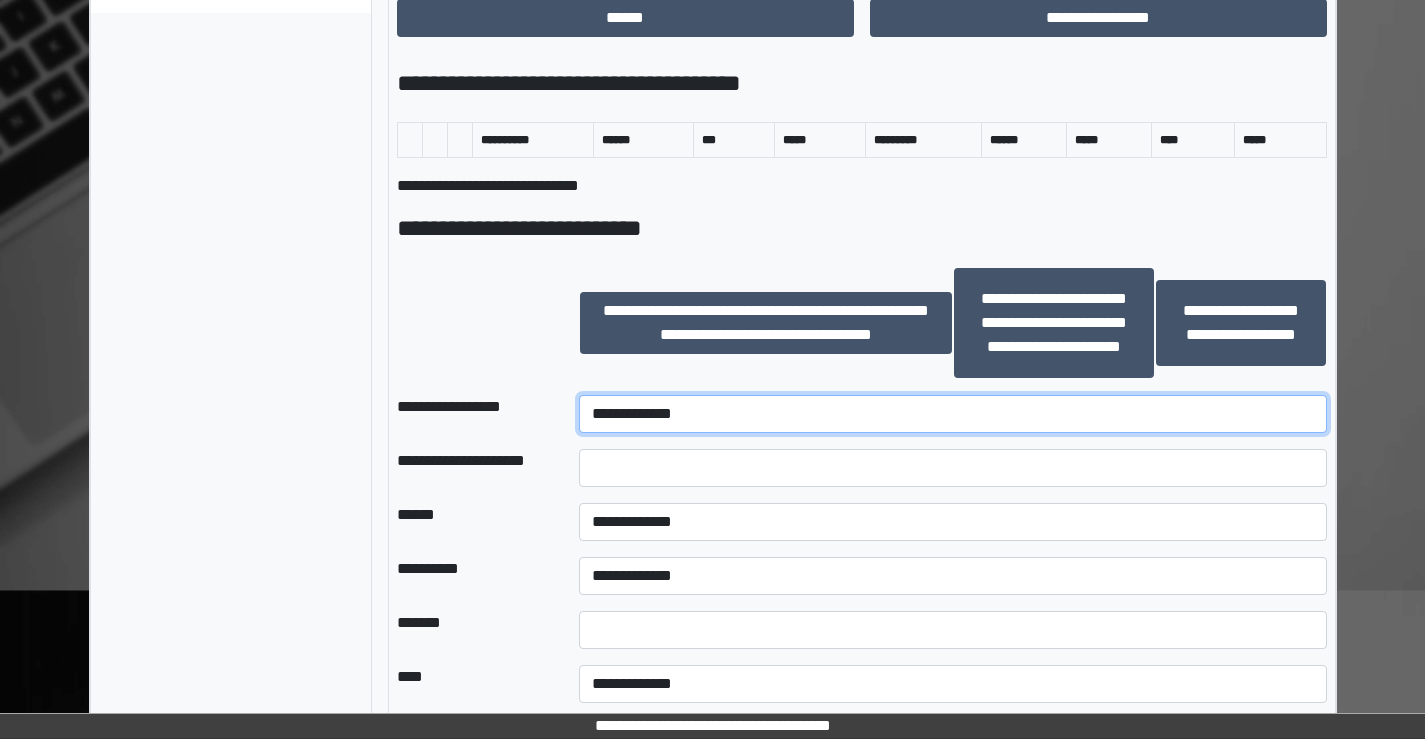click on "**********" at bounding box center [952, 414] 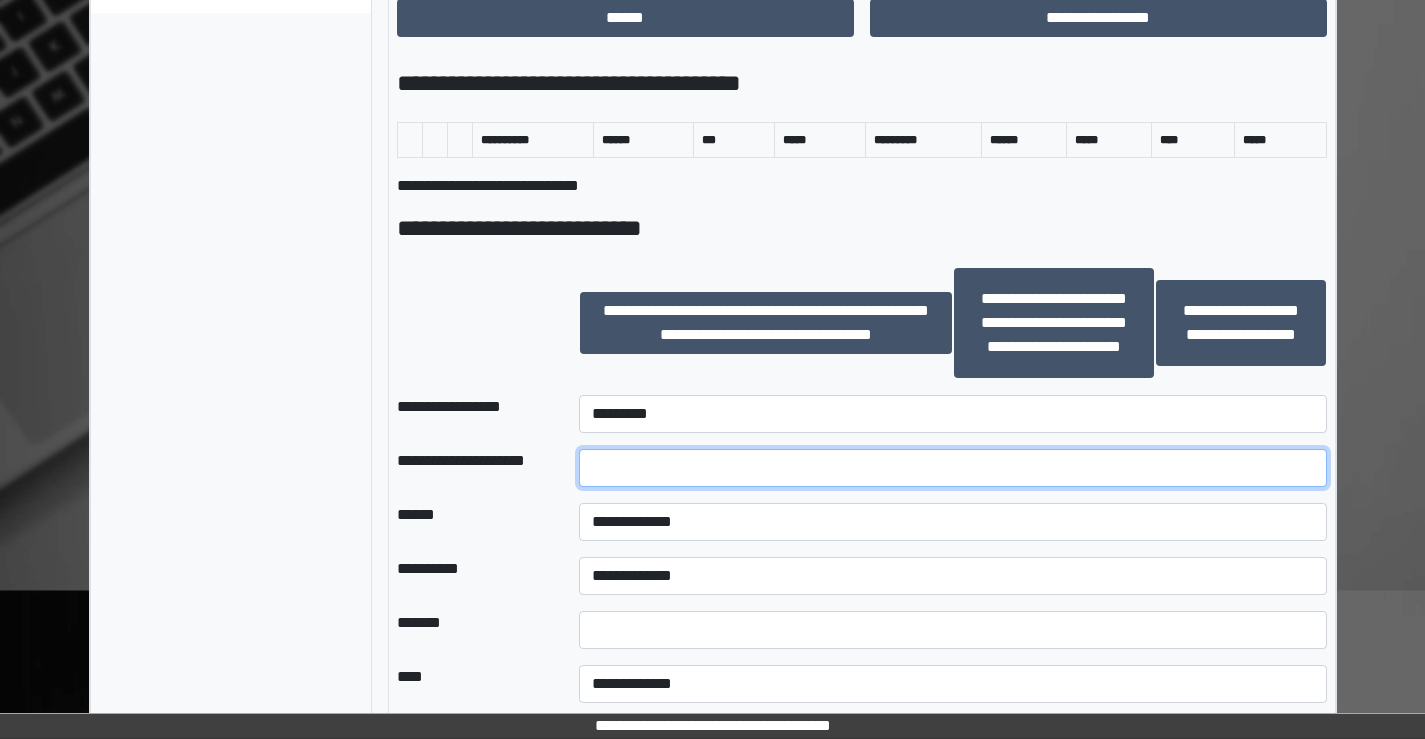 click at bounding box center [952, 468] 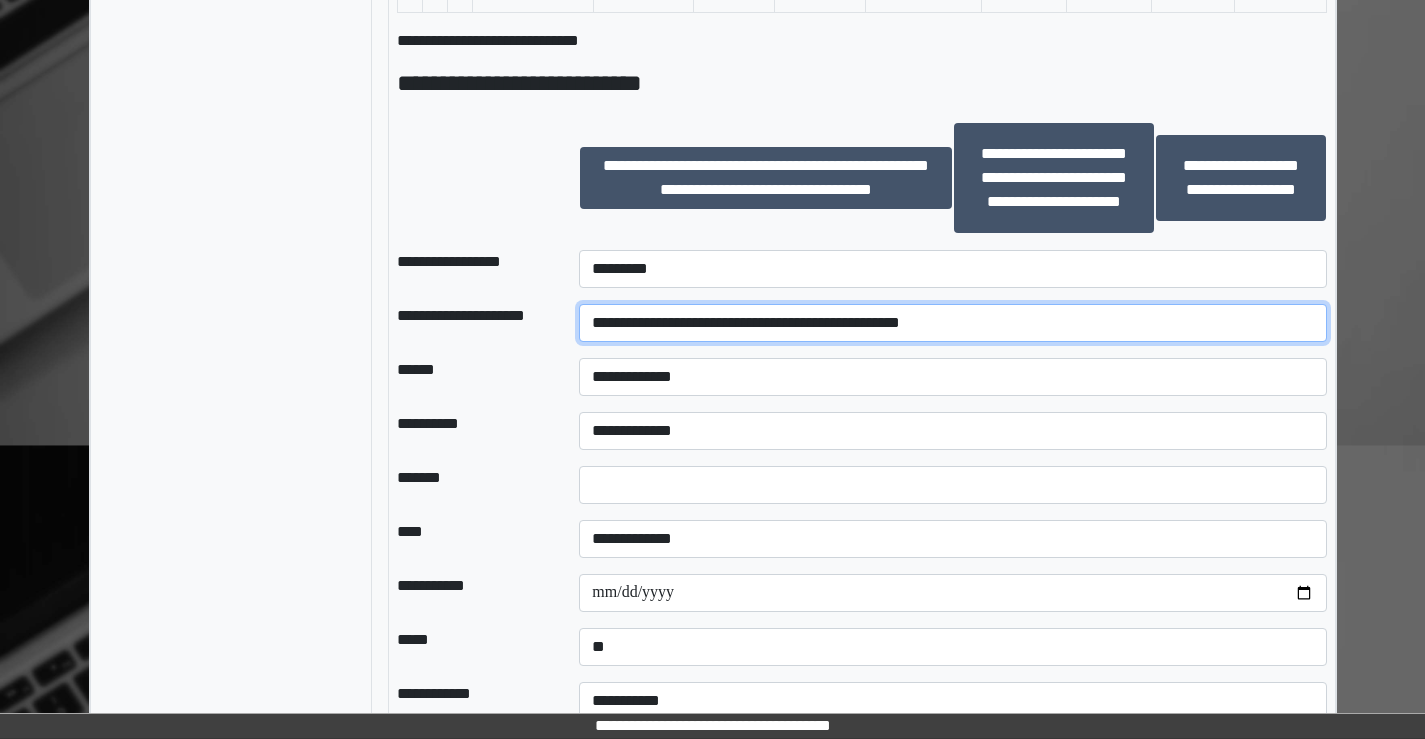 scroll, scrollTop: 1343, scrollLeft: 0, axis: vertical 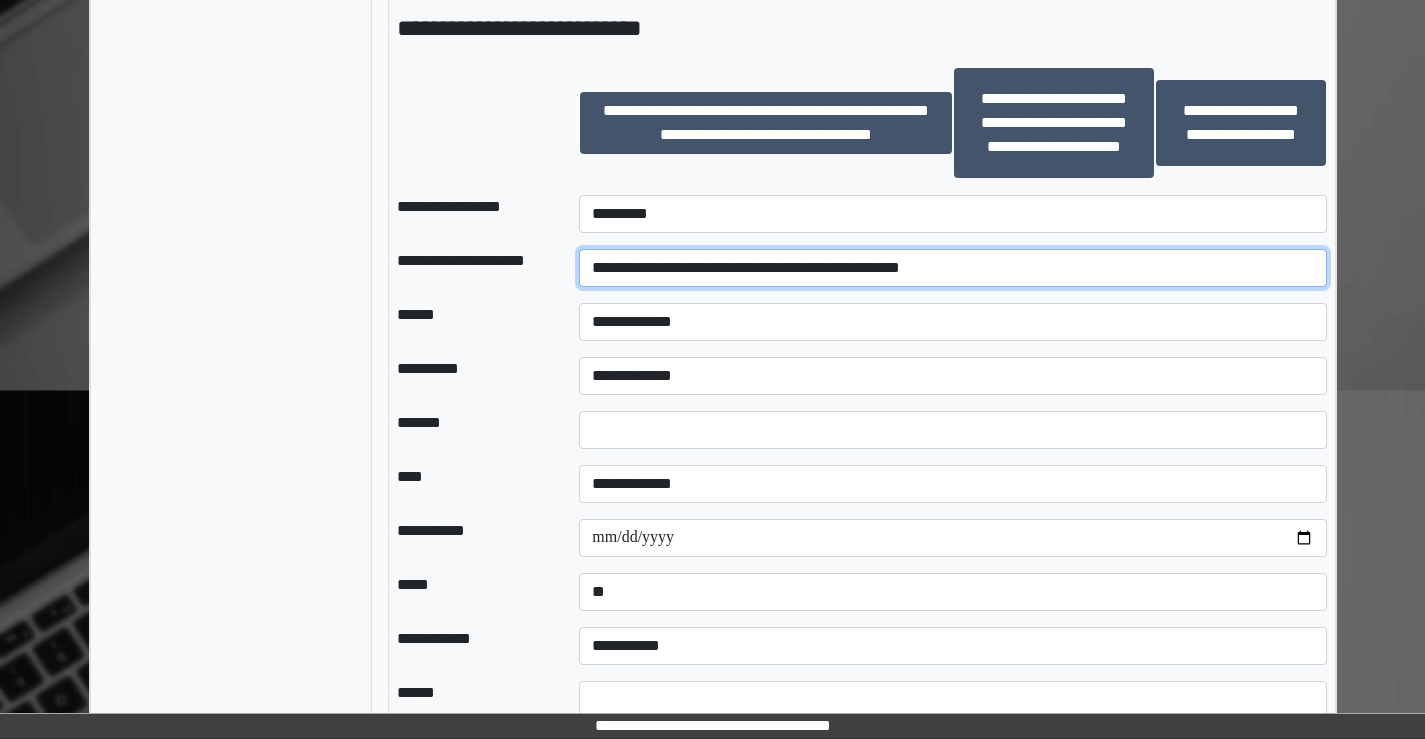 type on "**********" 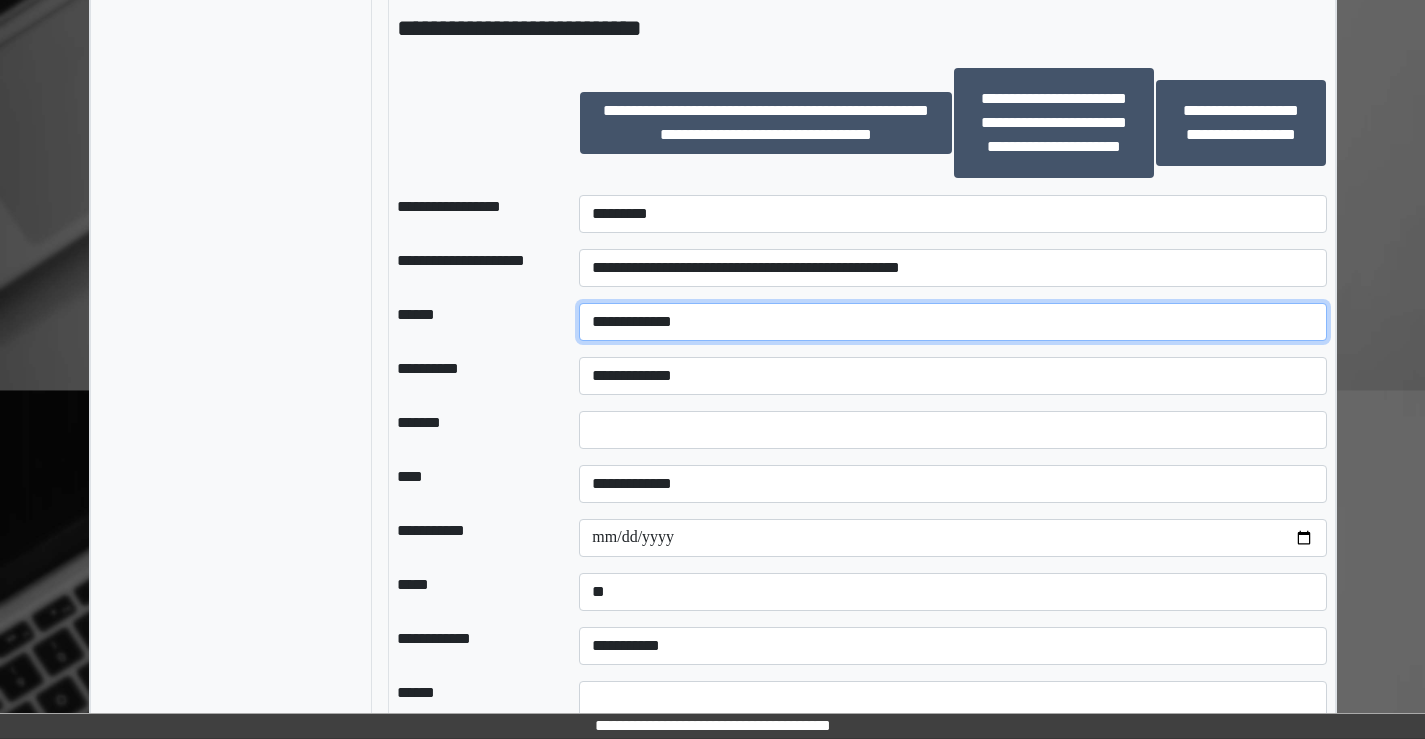 click on "**********" at bounding box center [952, 322] 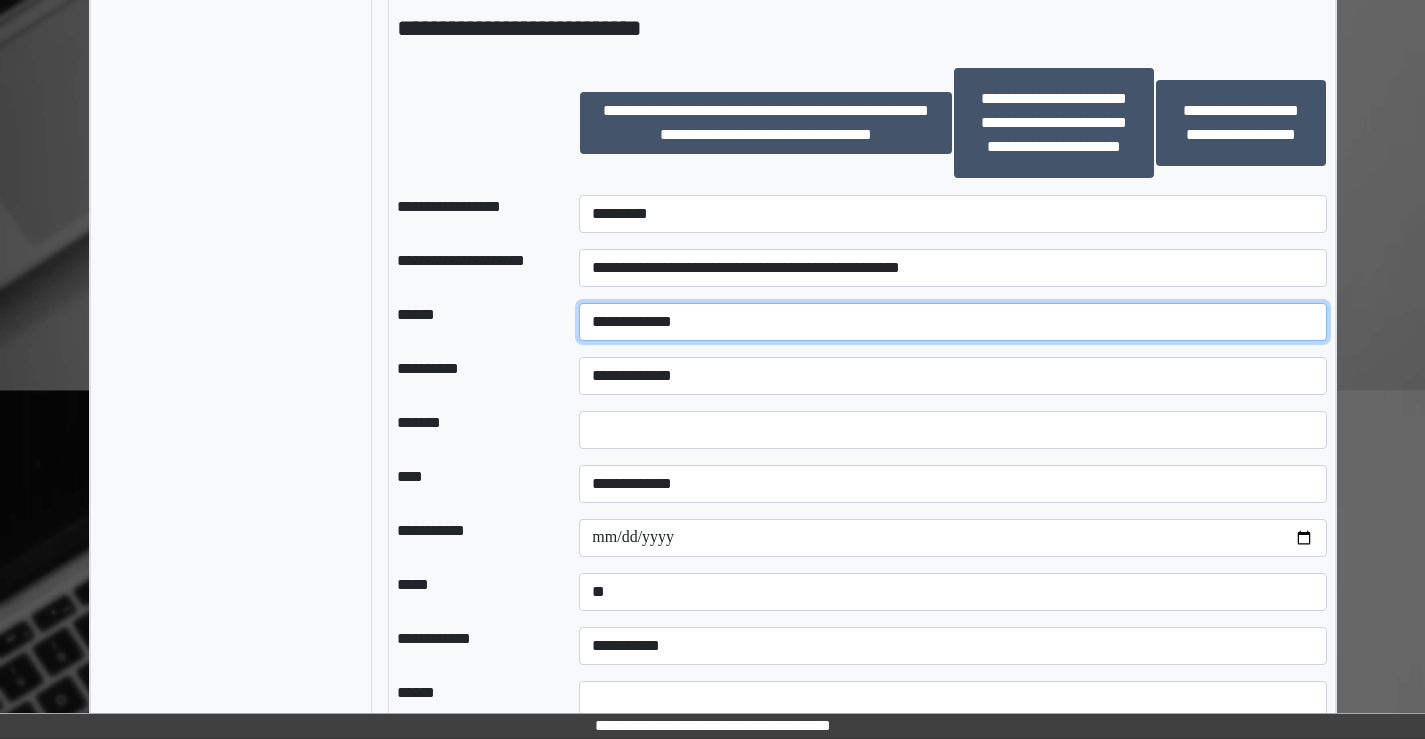 select on "**" 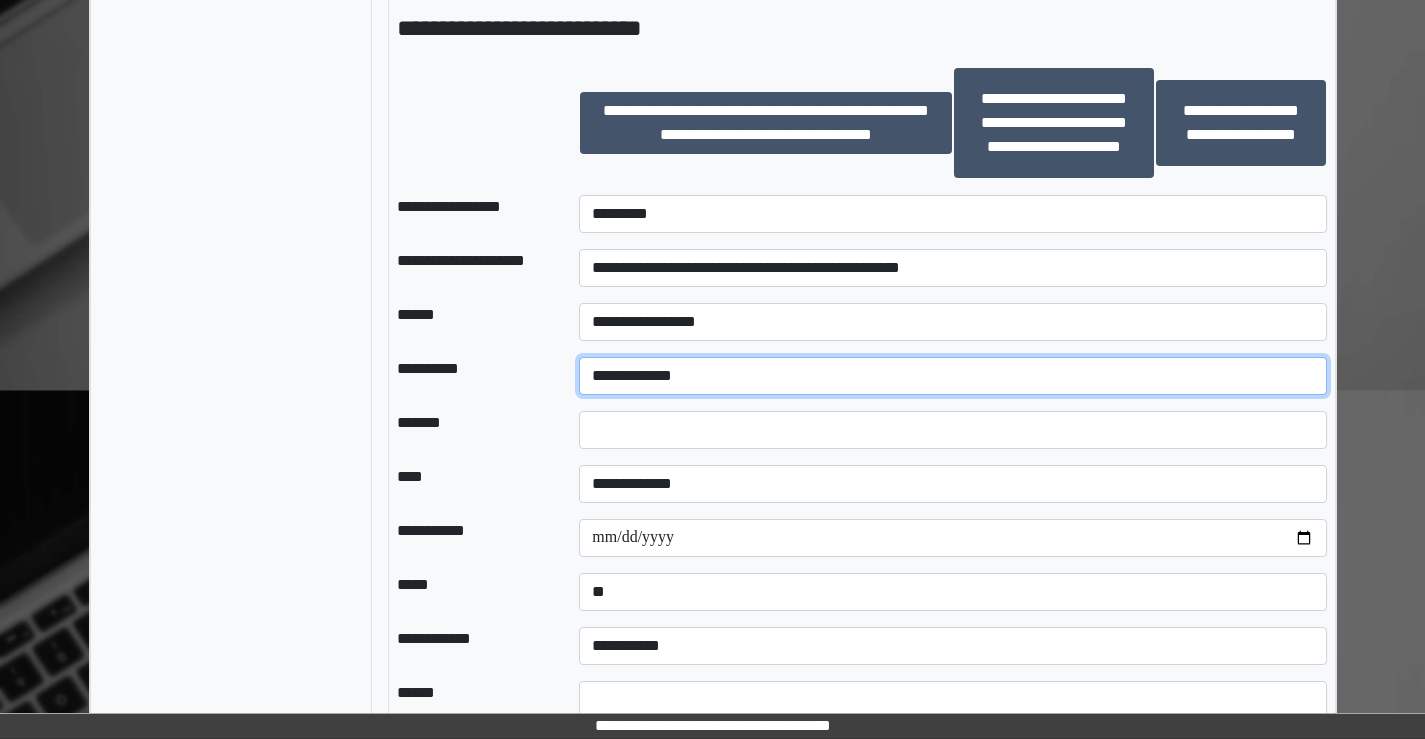 click on "**********" at bounding box center (952, 376) 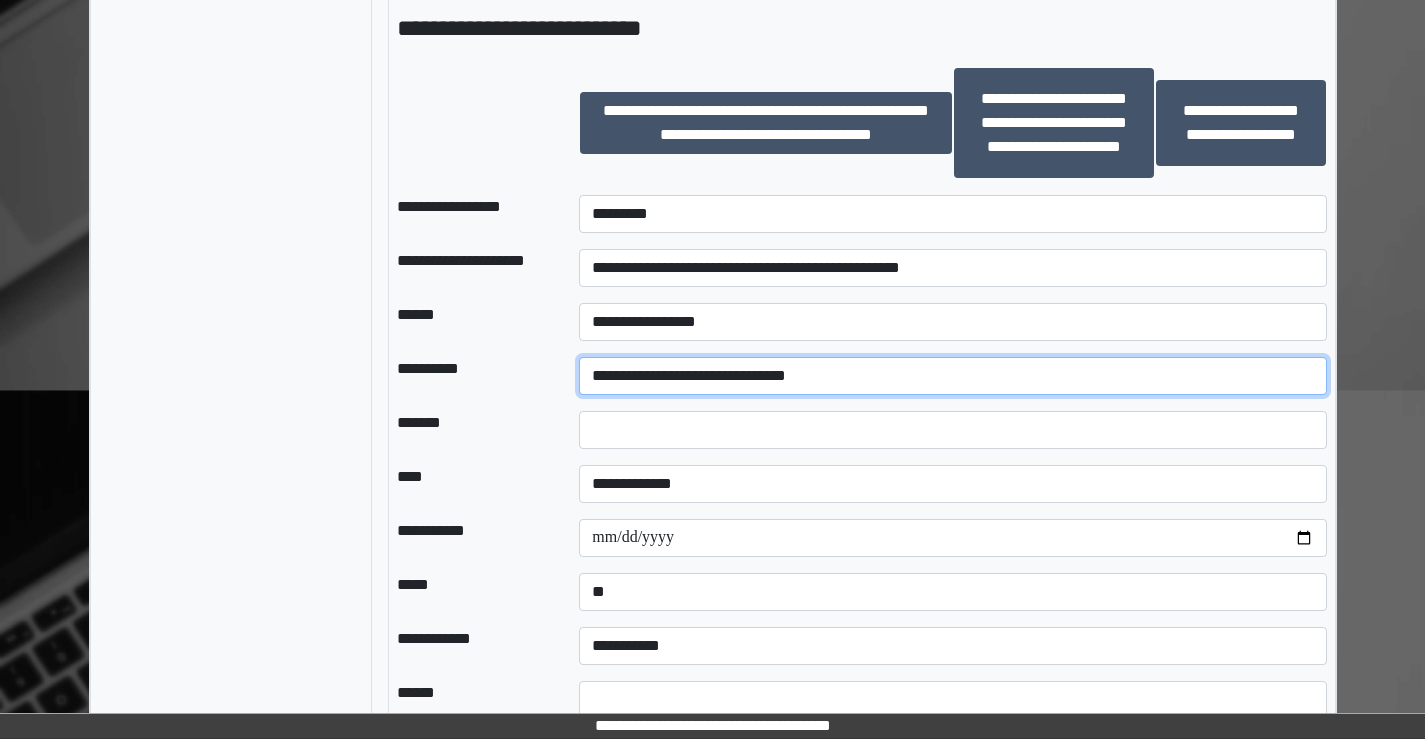 click on "**********" at bounding box center [952, 376] 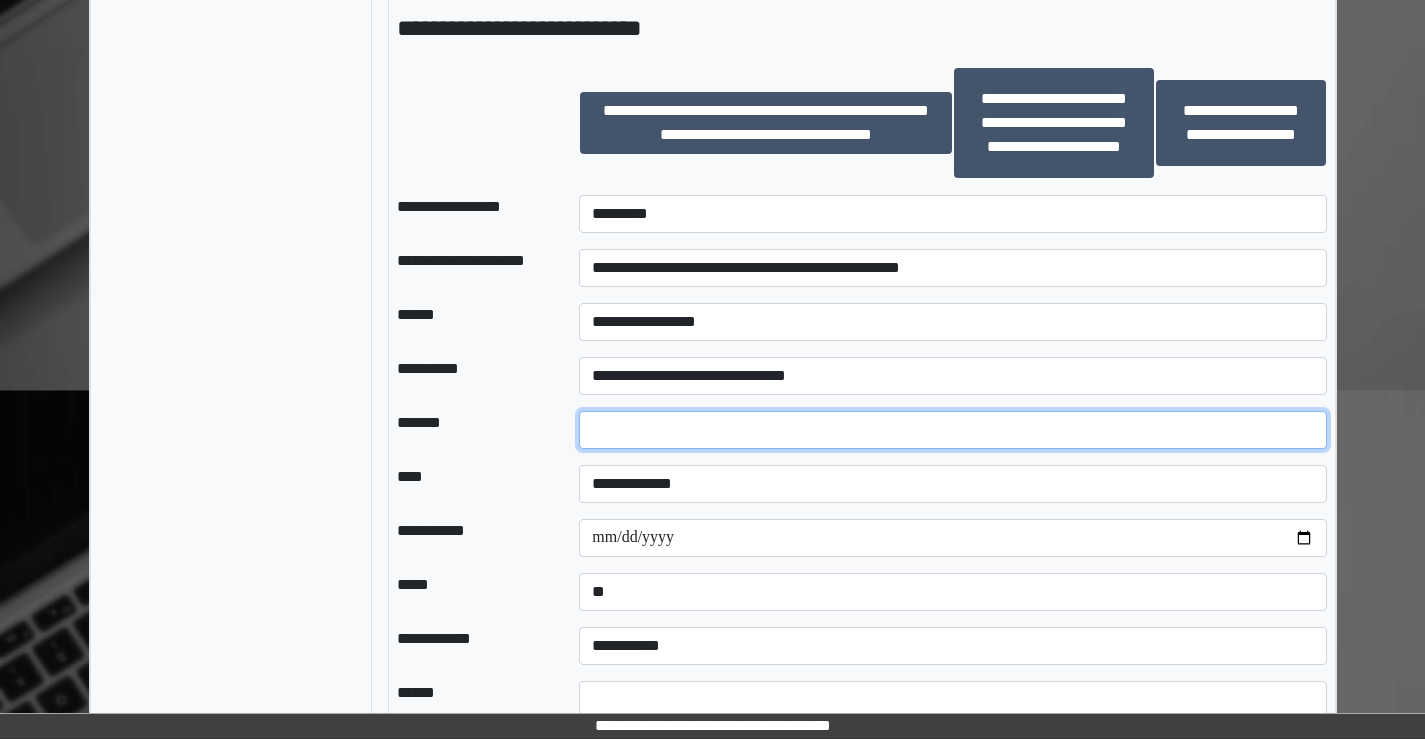 drag, startPoint x: 521, startPoint y: 493, endPoint x: 415, endPoint y: 490, distance: 106.04244 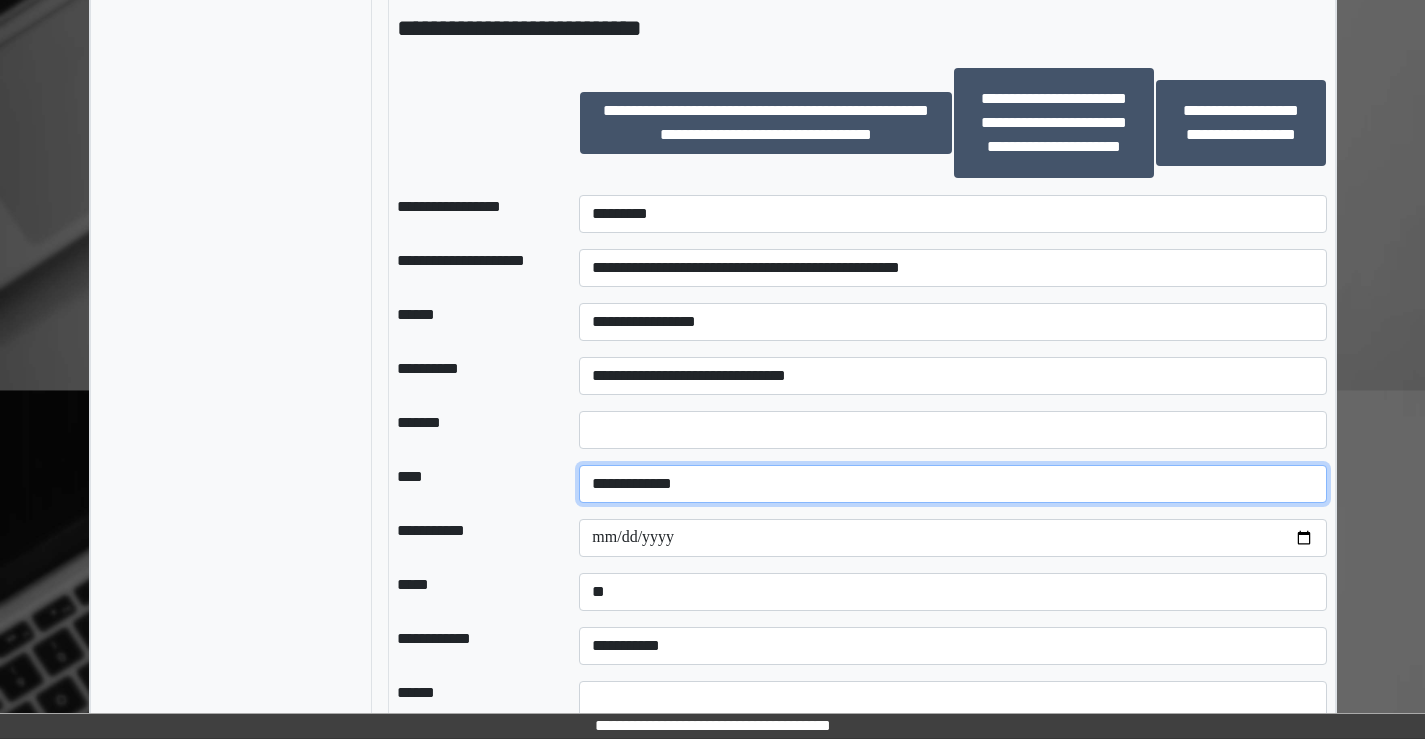 click on "**********" at bounding box center [952, 484] 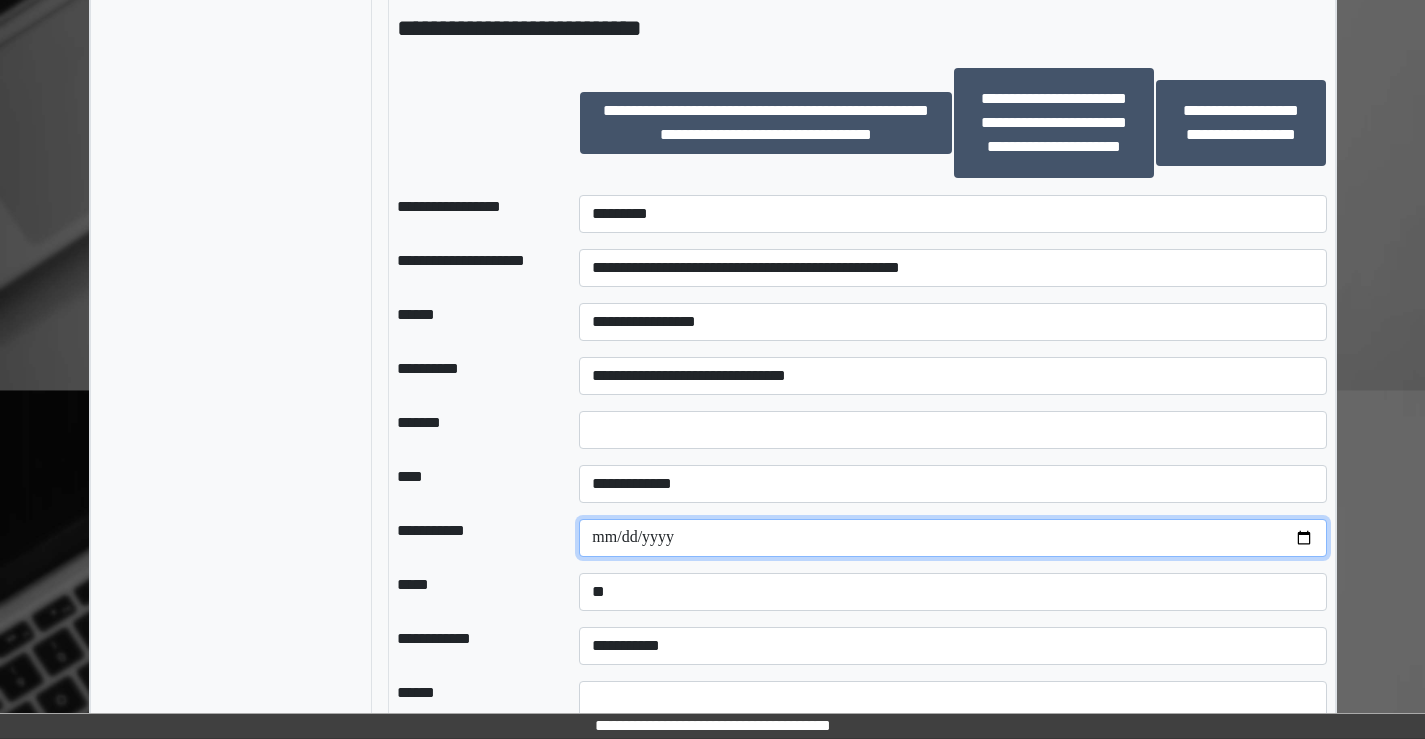 click on "**********" at bounding box center [952, 538] 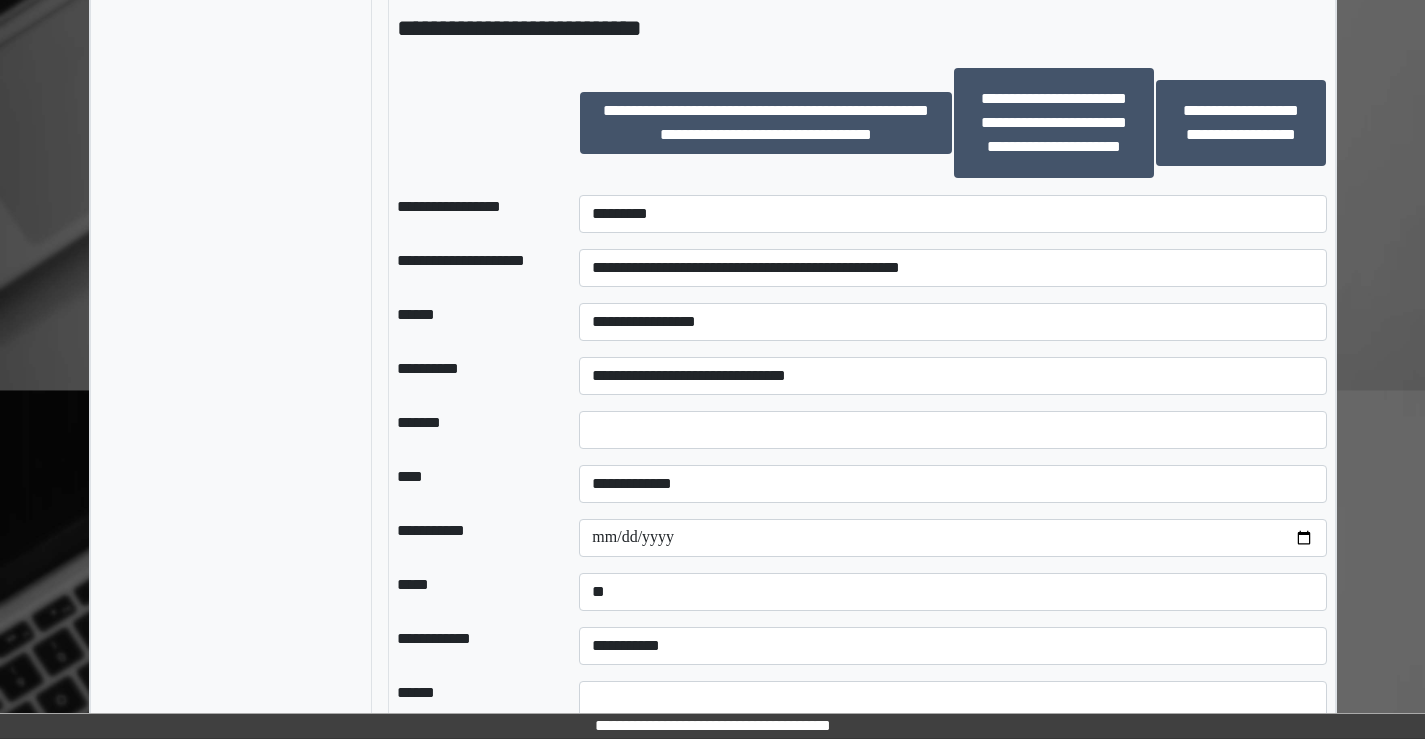 click on "**********" at bounding box center (713, -204) 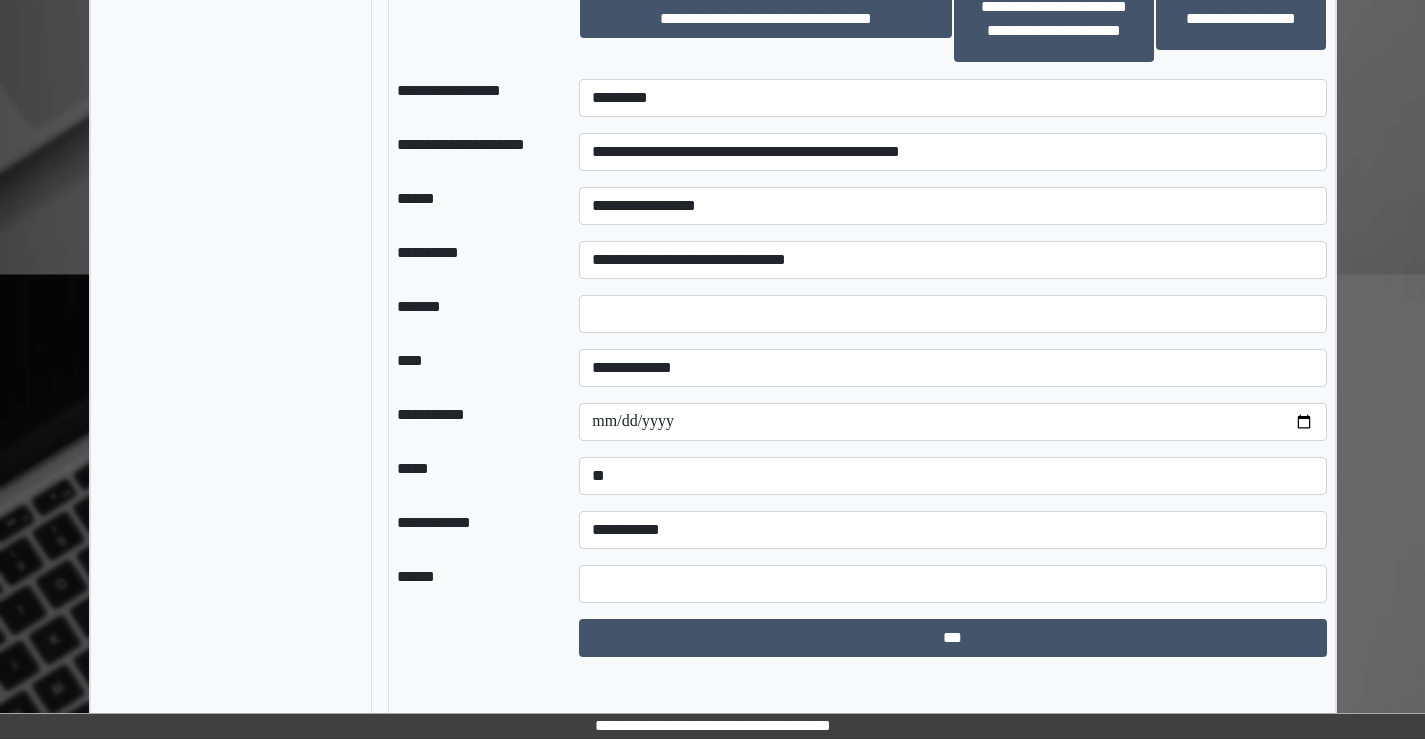 scroll, scrollTop: 1460, scrollLeft: 0, axis: vertical 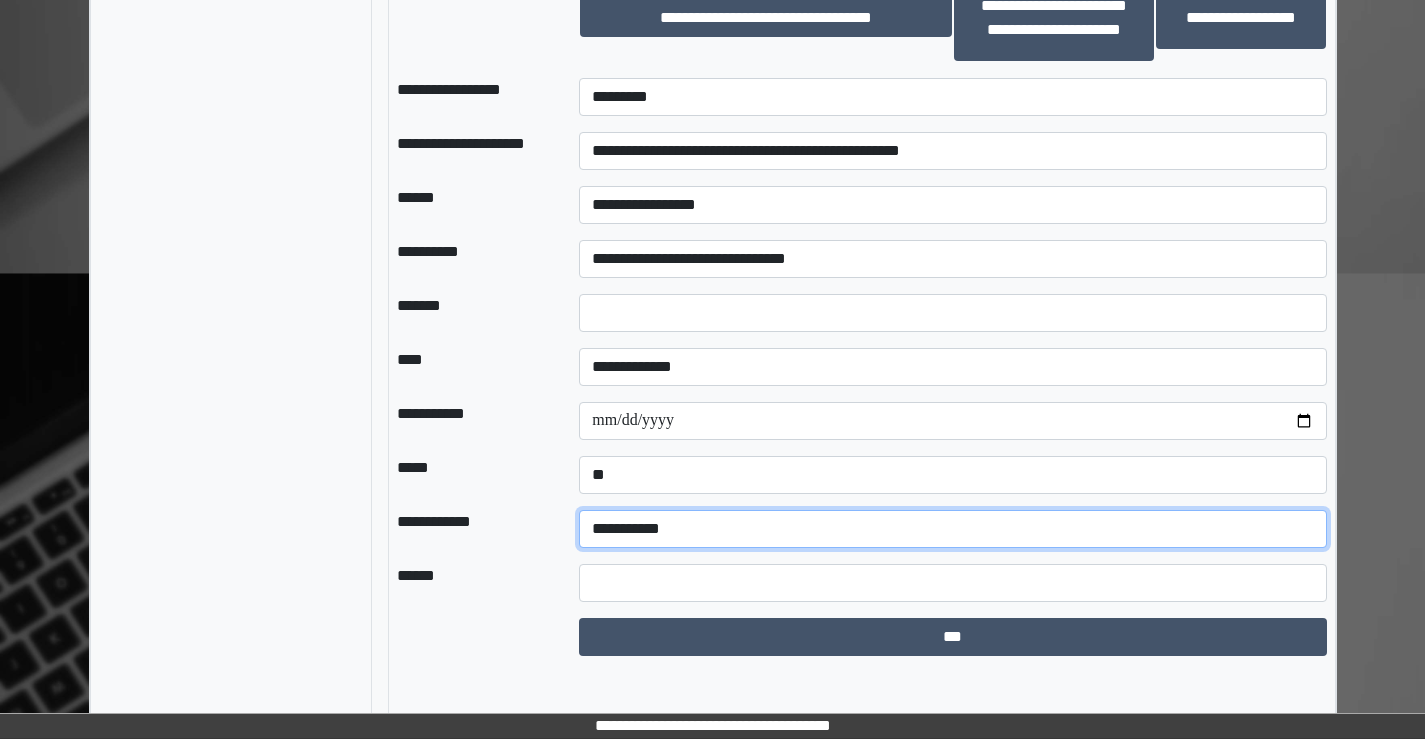 click on "**********" at bounding box center (952, 529) 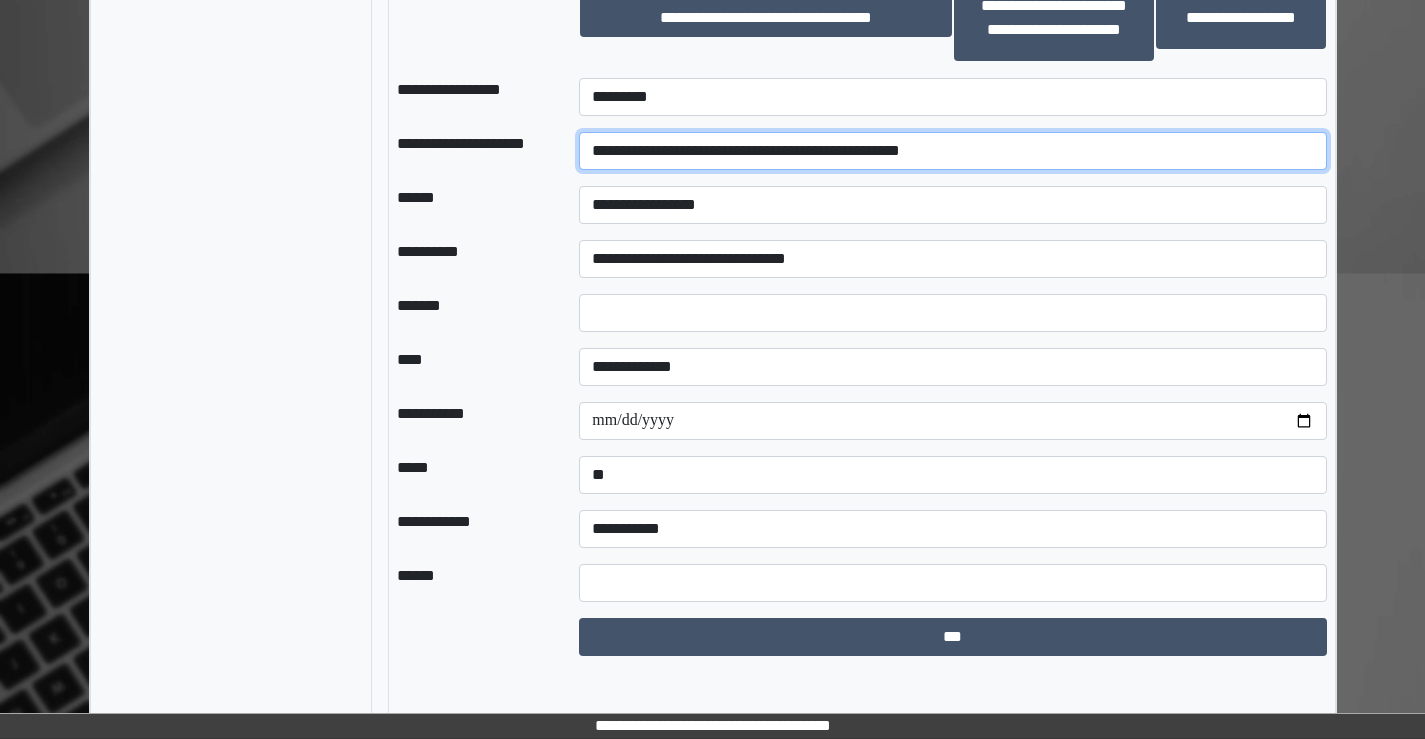 drag, startPoint x: 959, startPoint y: 193, endPoint x: 400, endPoint y: 185, distance: 559.05725 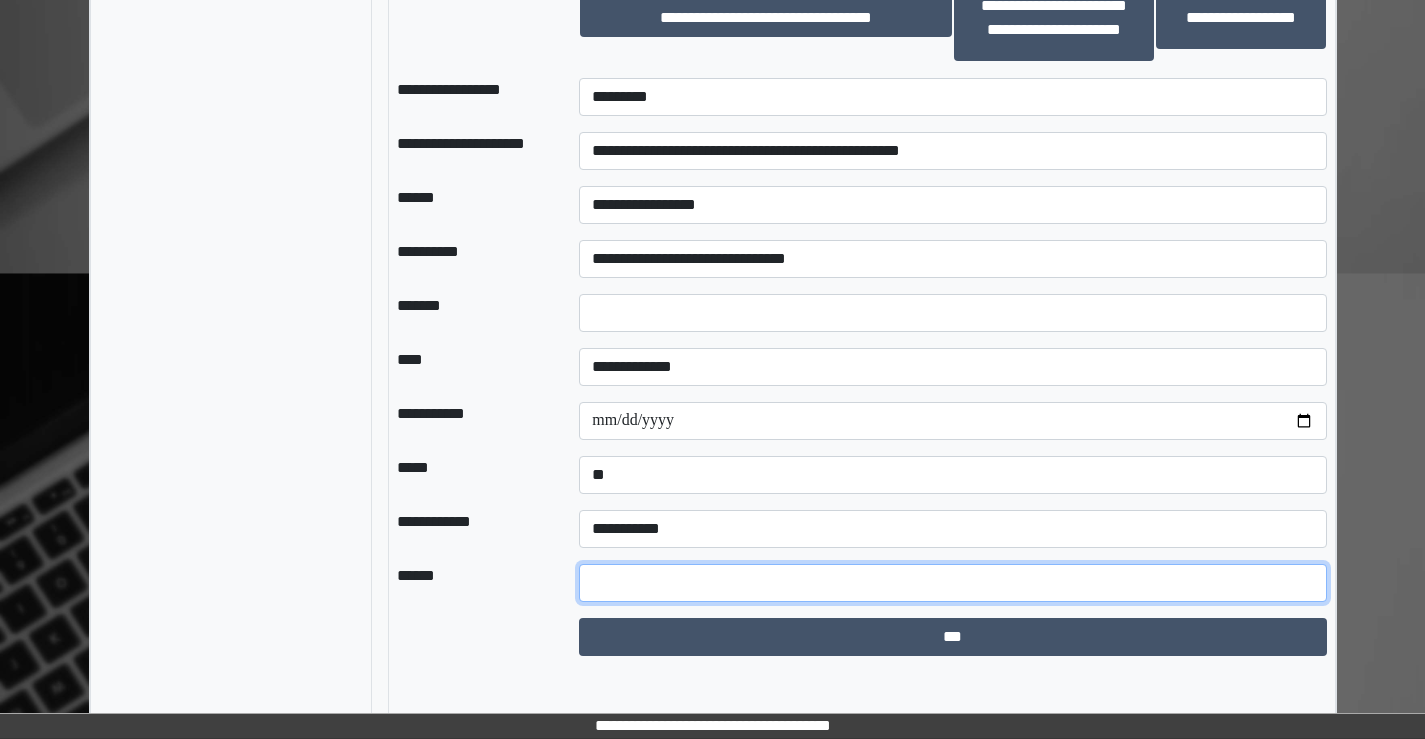 click at bounding box center (952, 583) 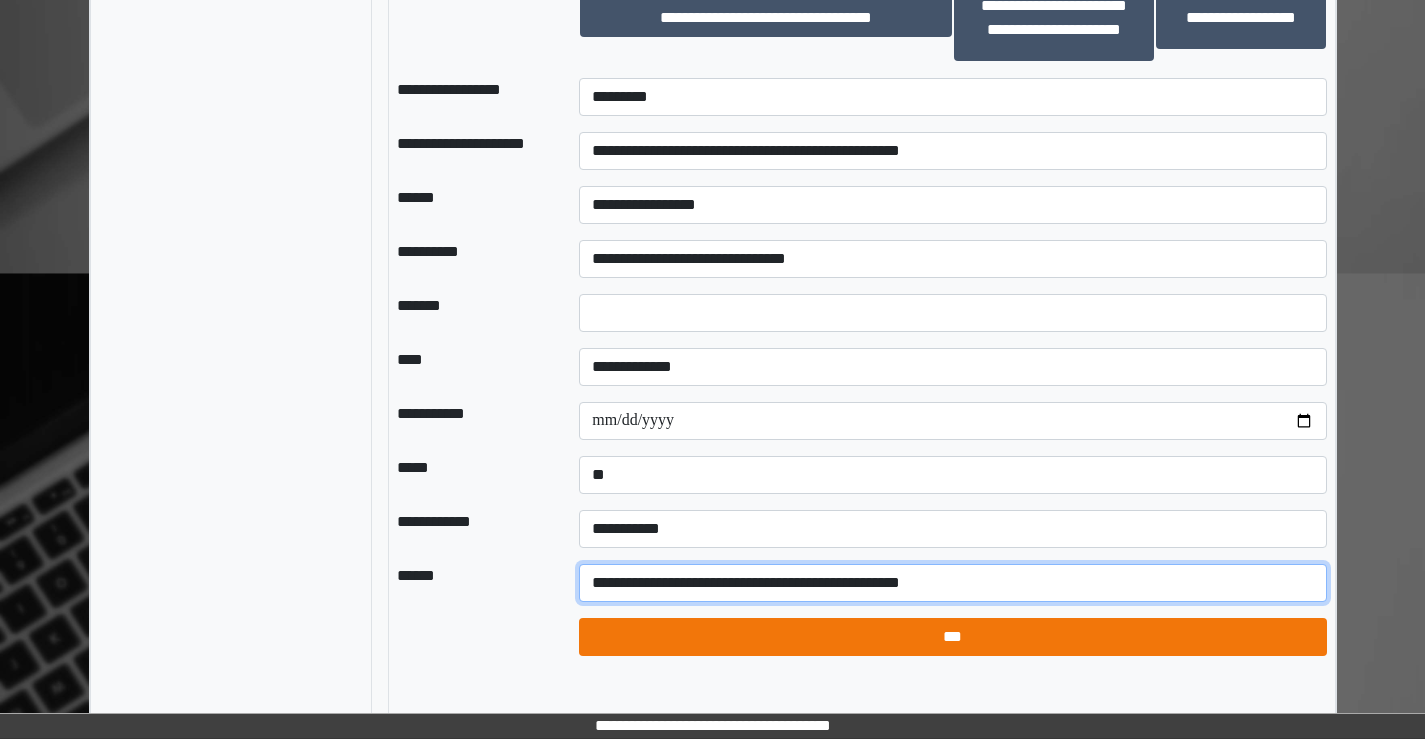 type on "**********" 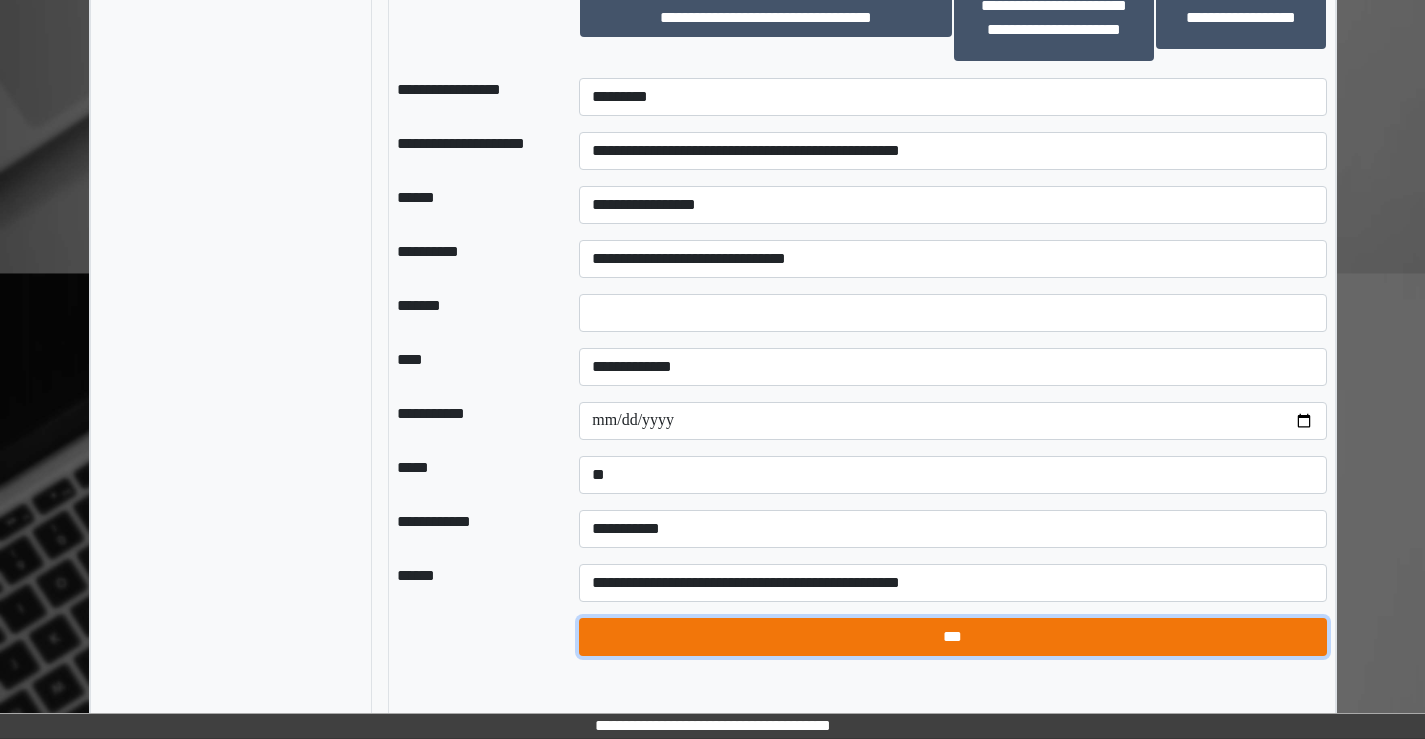 click on "***" at bounding box center [952, 637] 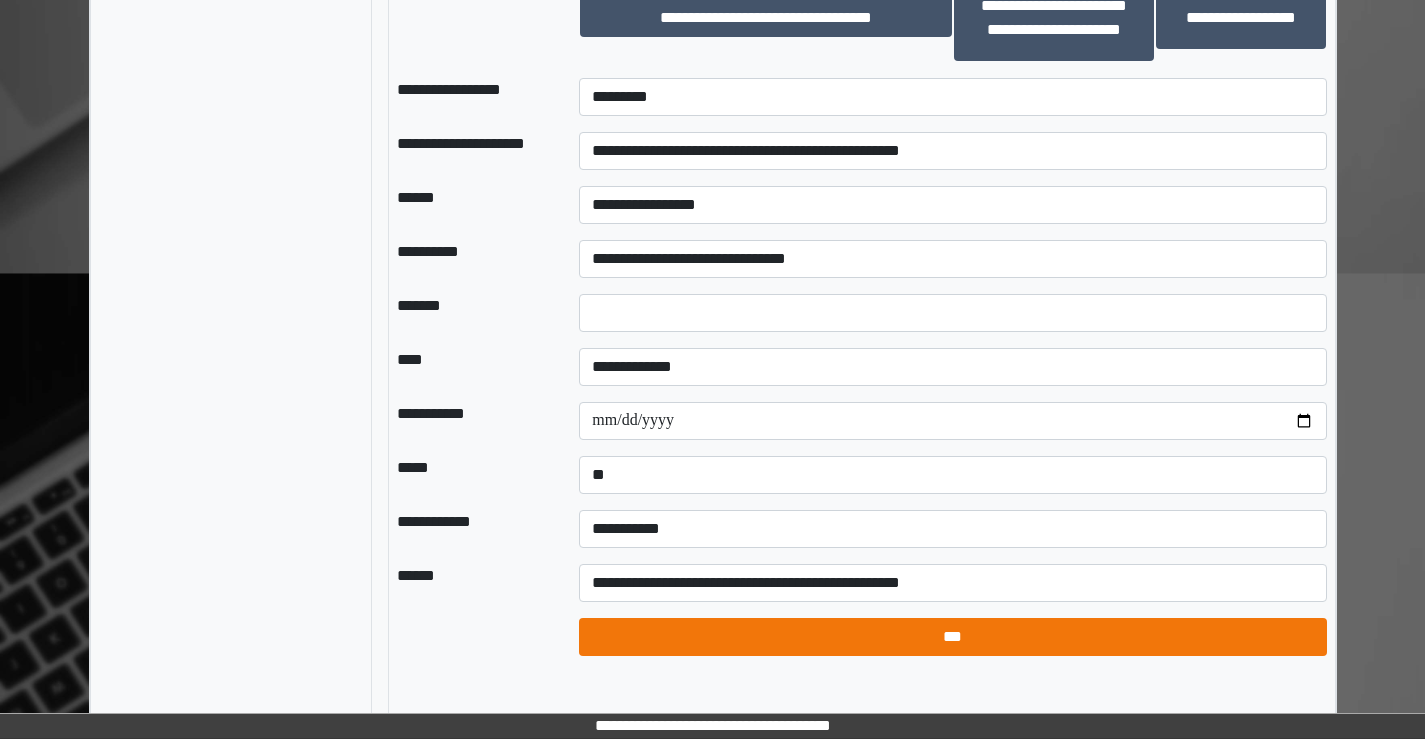 select on "*" 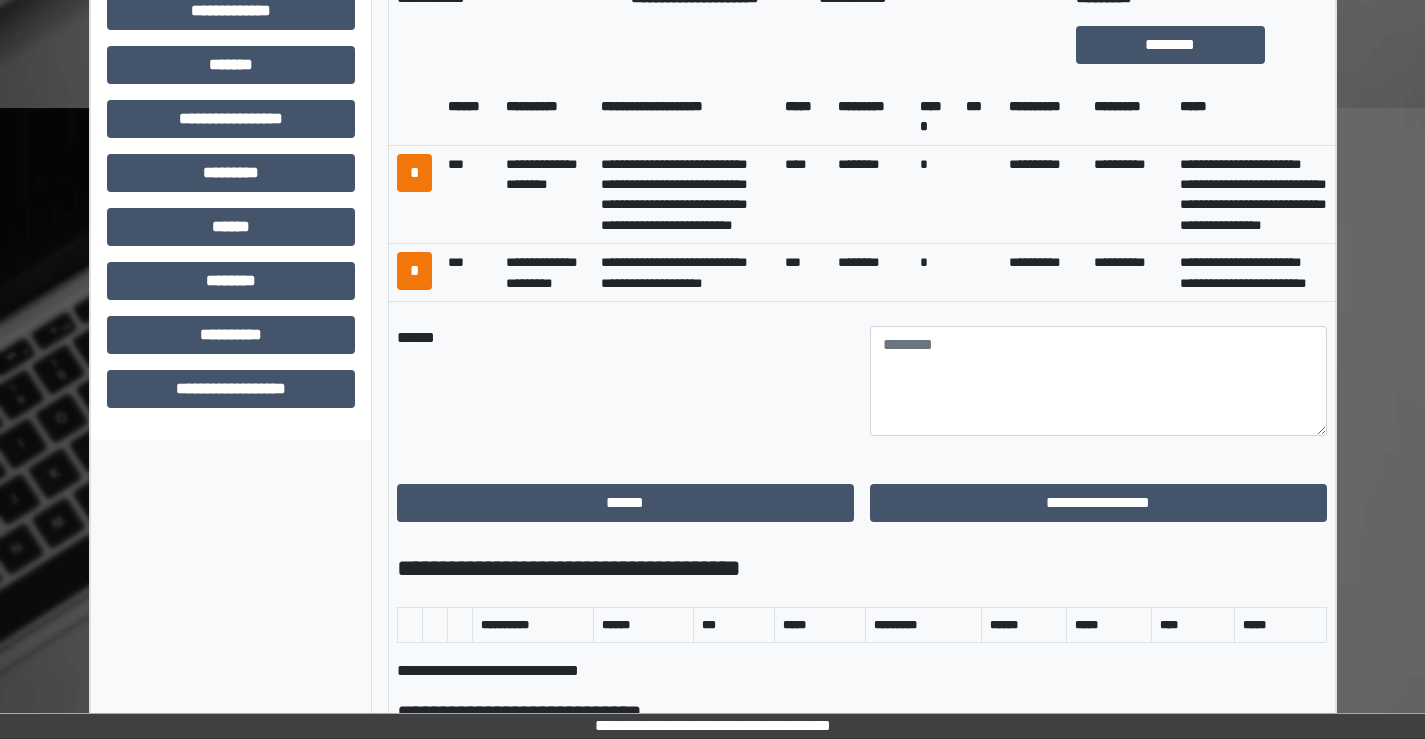 scroll, scrollTop: 660, scrollLeft: 0, axis: vertical 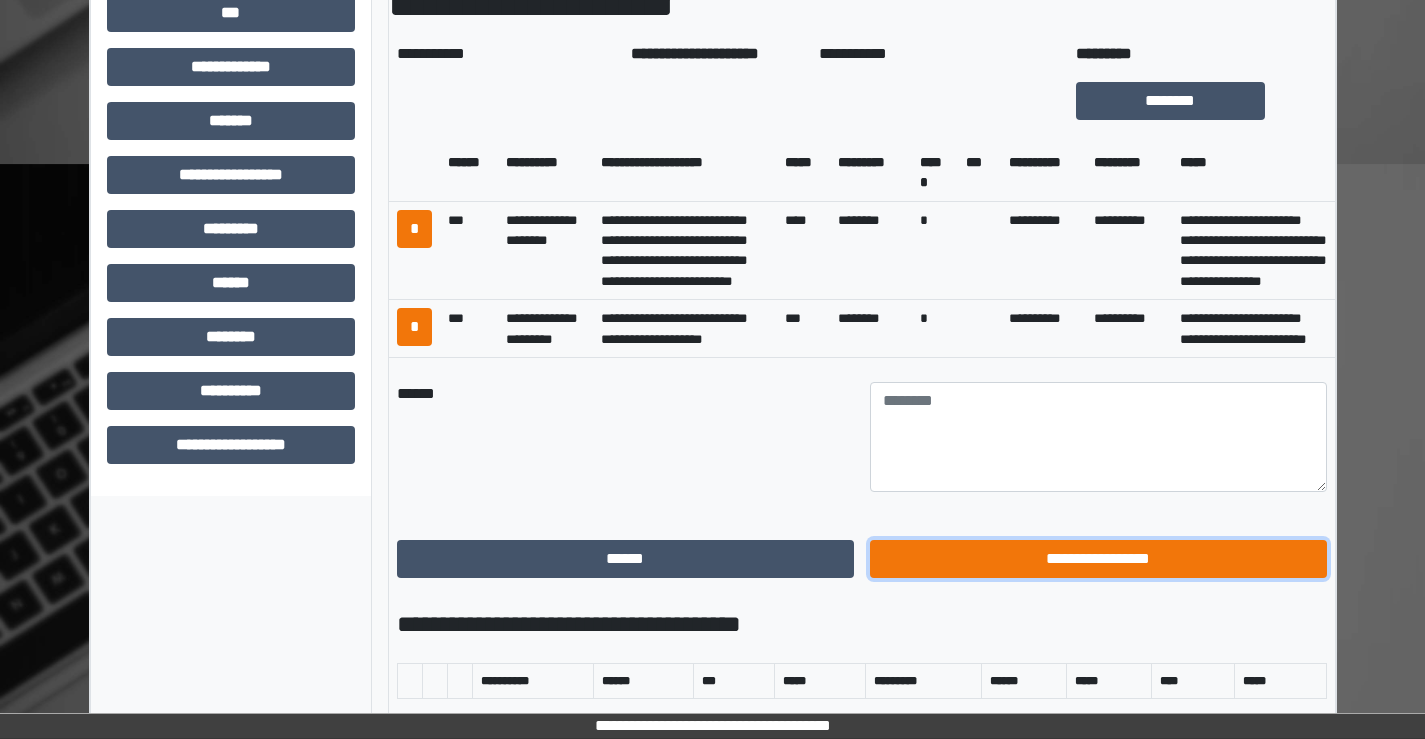 click on "**********" at bounding box center (1098, 559) 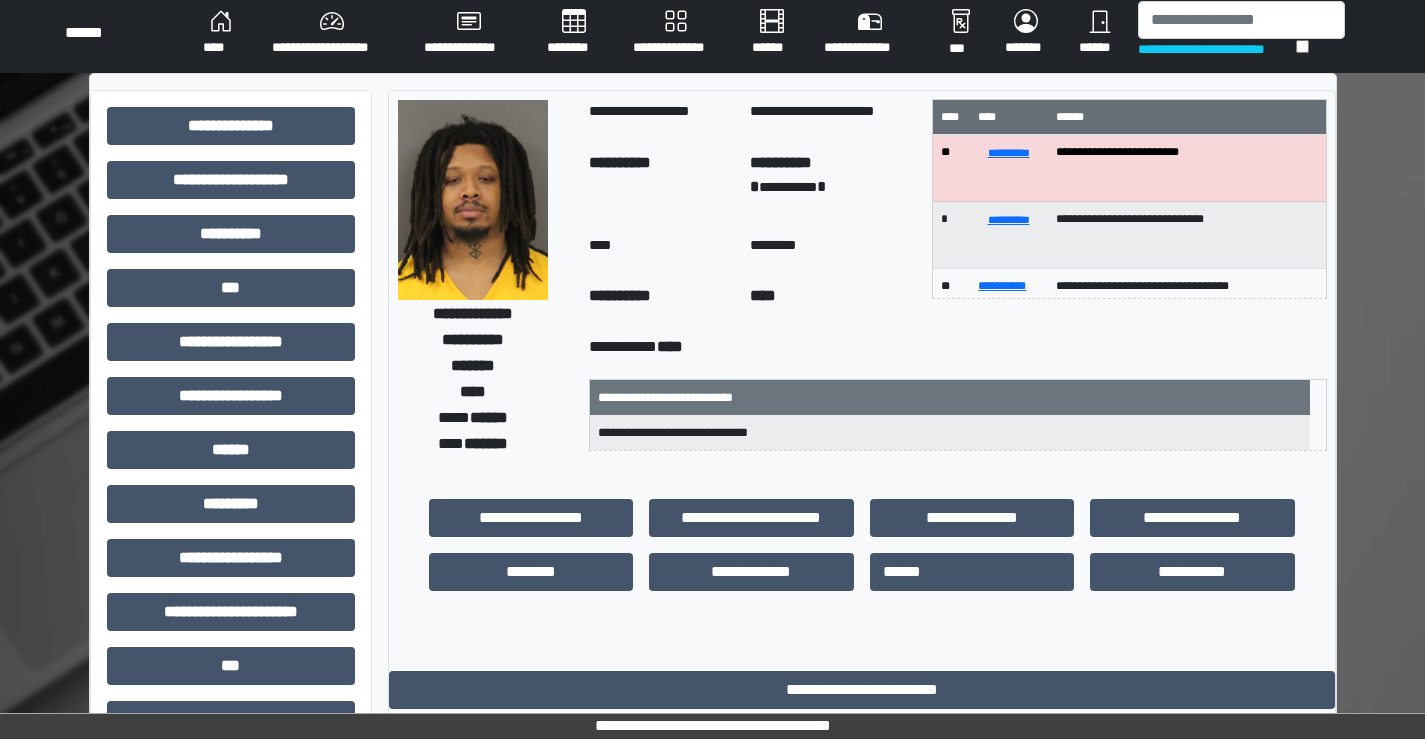 scroll, scrollTop: 0, scrollLeft: 0, axis: both 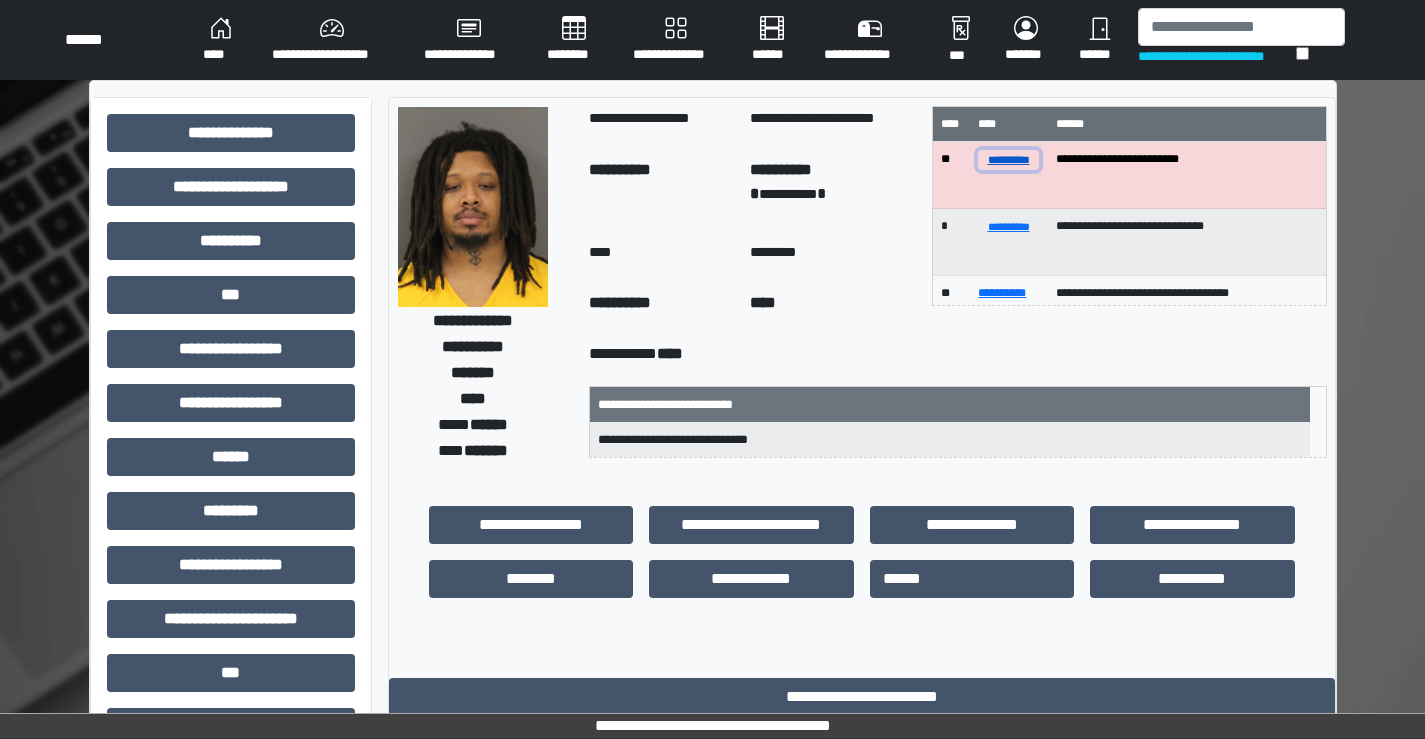 click on "**********" at bounding box center (1008, 159) 